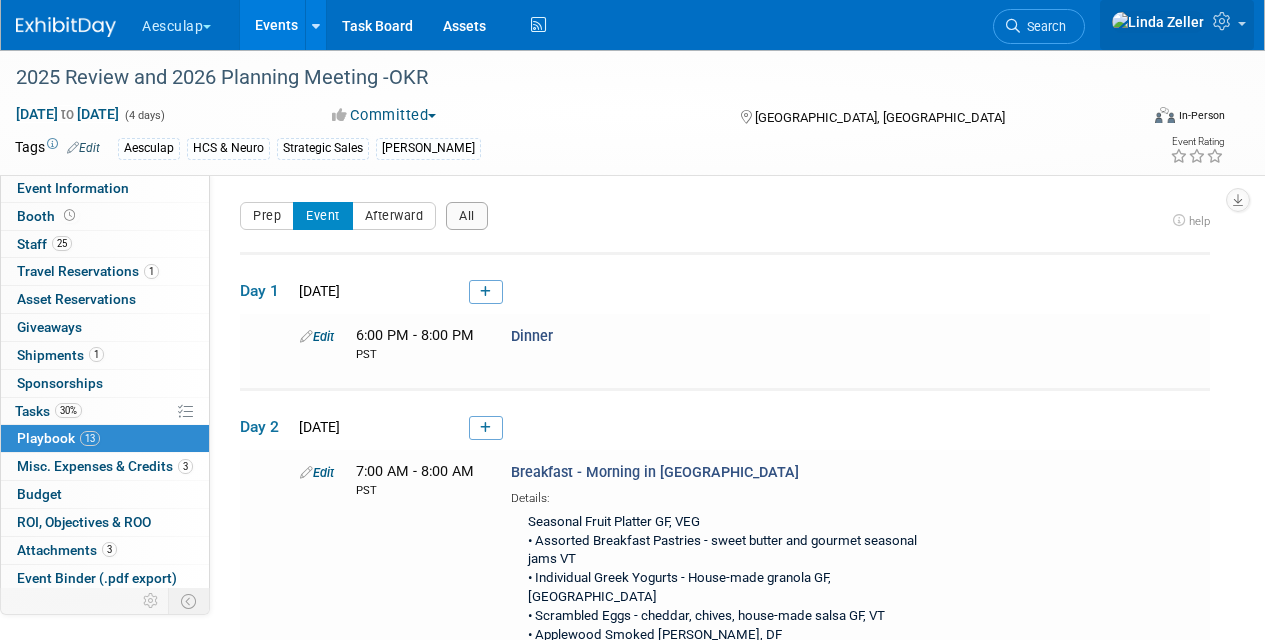scroll, scrollTop: 4000, scrollLeft: 0, axis: vertical 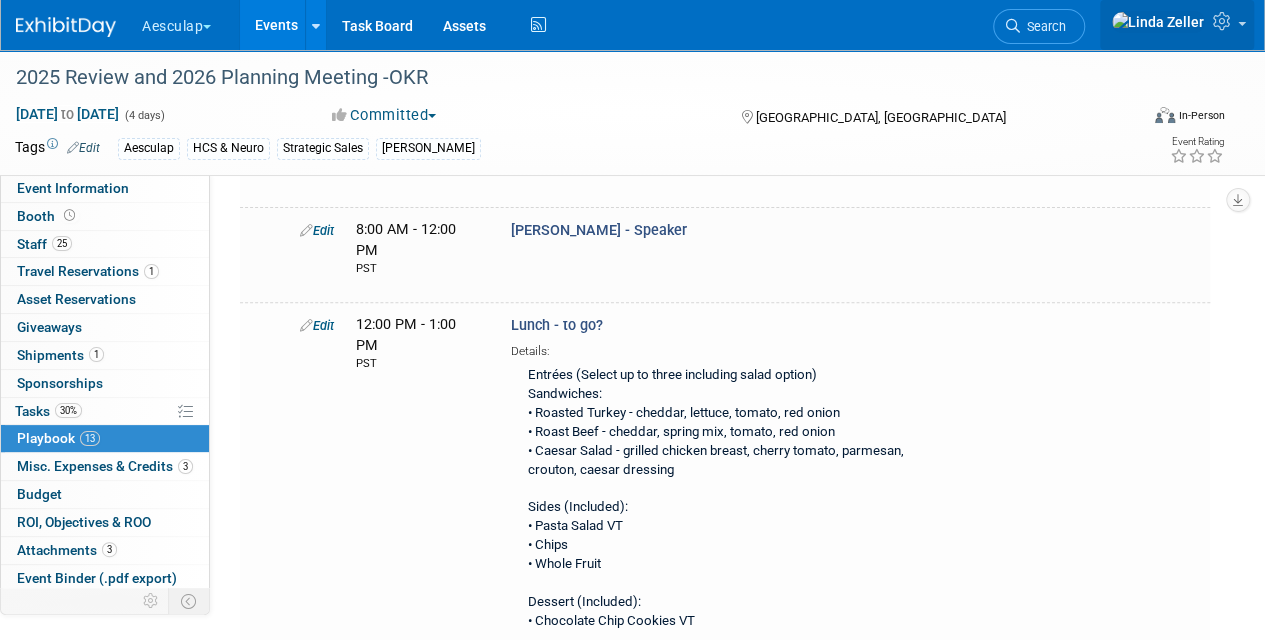 click at bounding box center (1224, 21) 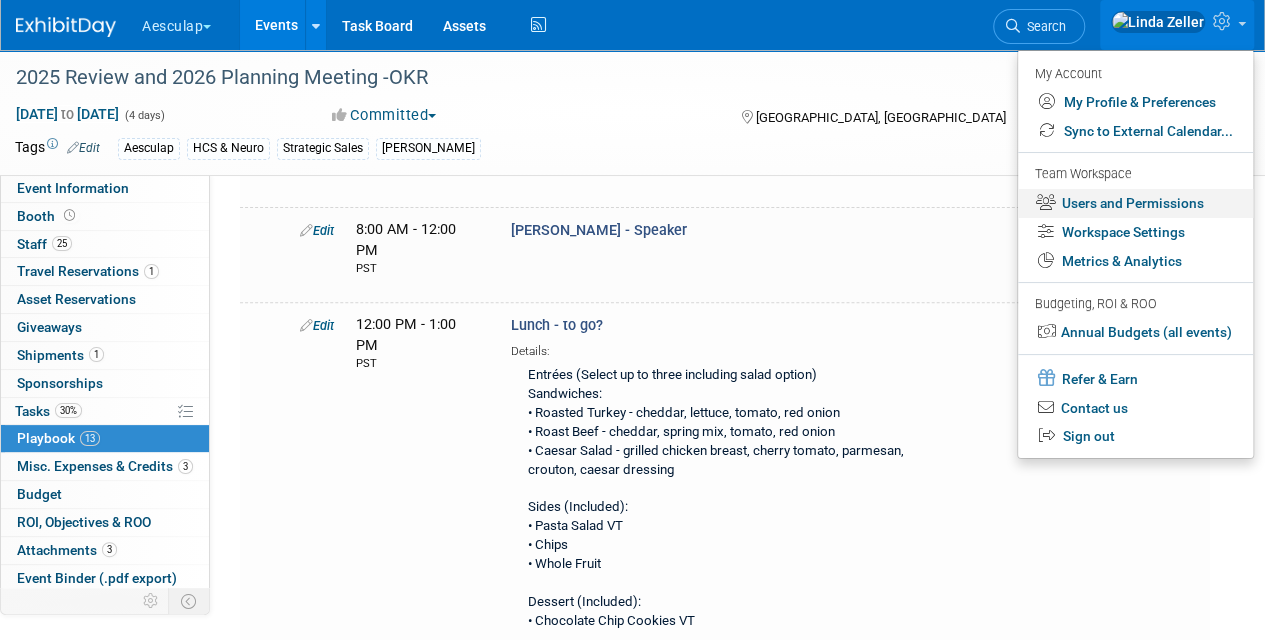 click on "Users and Permissions" at bounding box center [1135, 203] 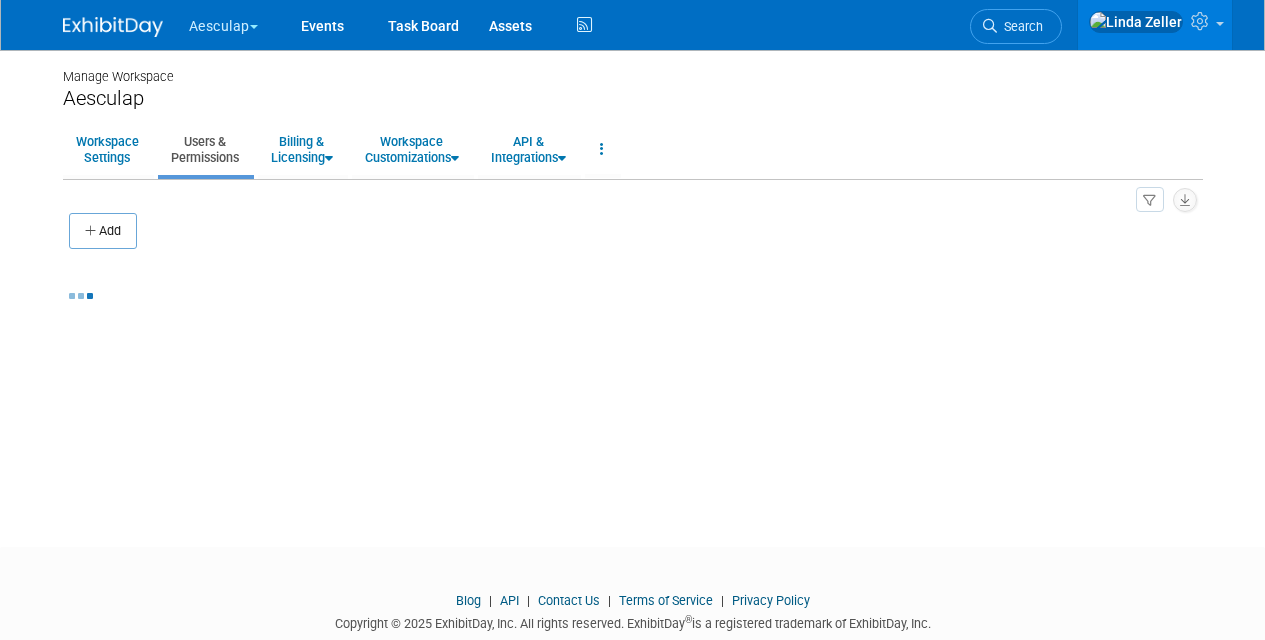 scroll, scrollTop: 0, scrollLeft: 0, axis: both 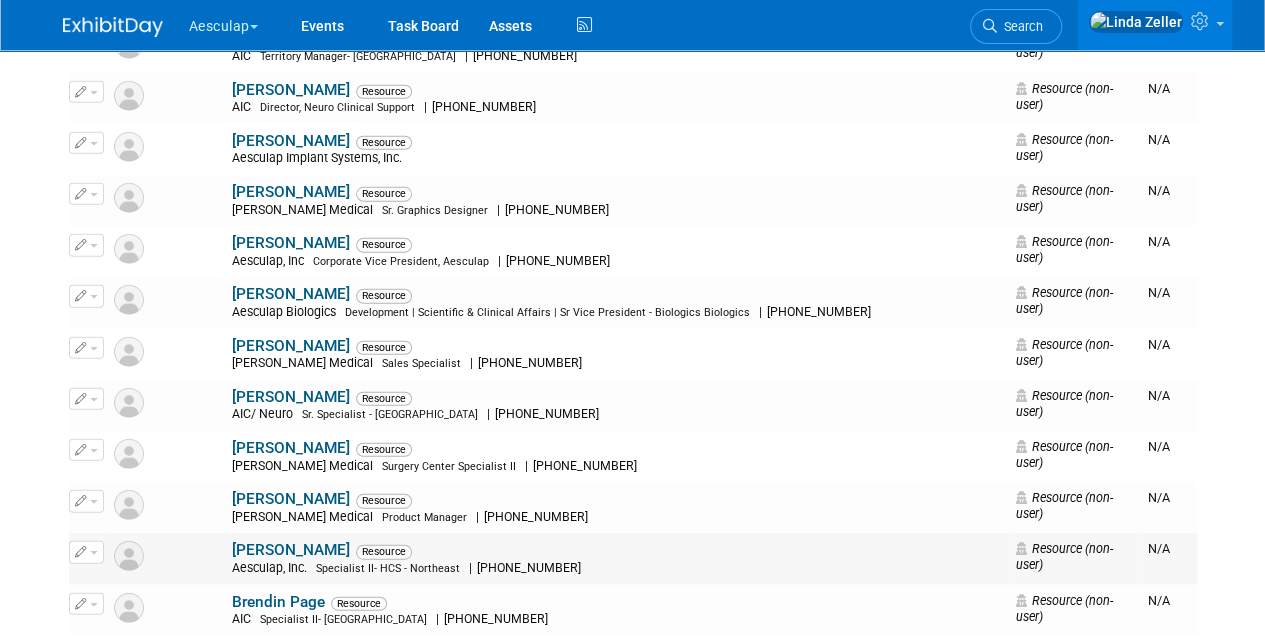 click at bounding box center [86, 552] 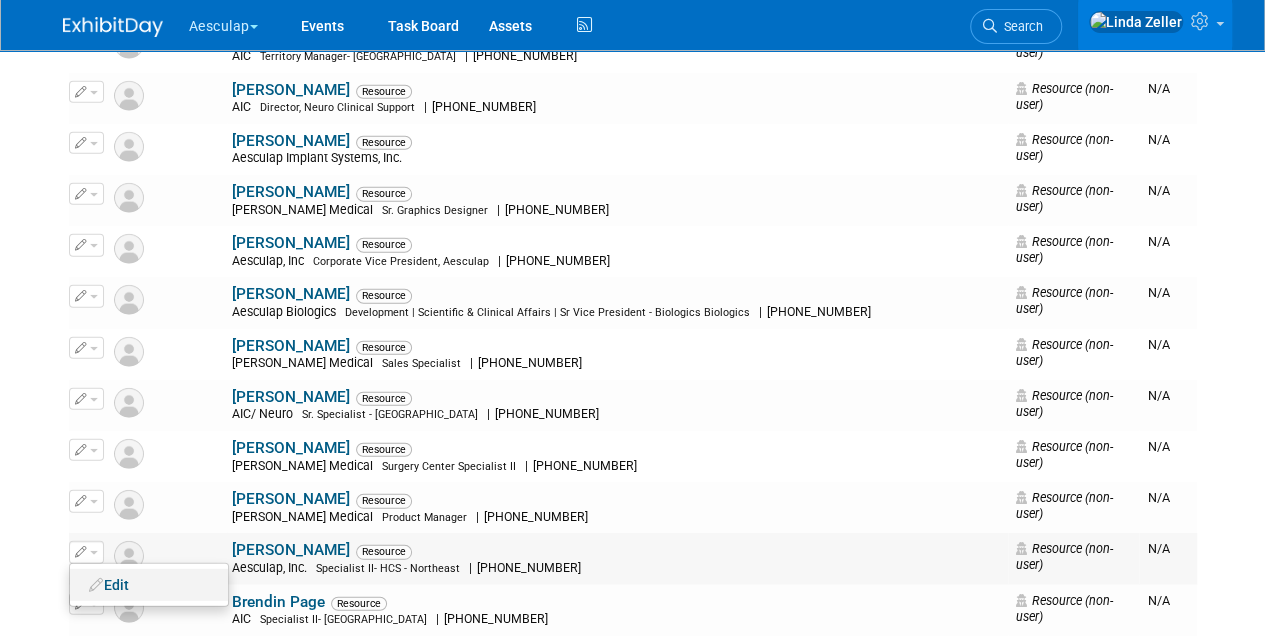 click on "Edit" at bounding box center (149, 585) 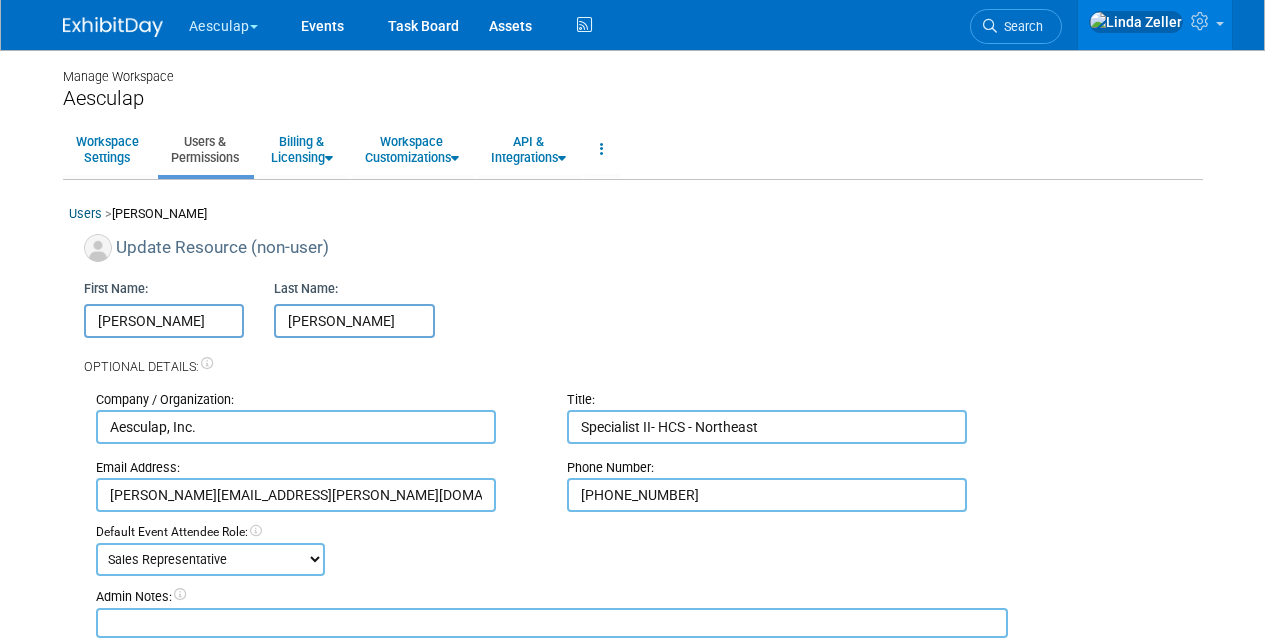 scroll, scrollTop: 0, scrollLeft: 0, axis: both 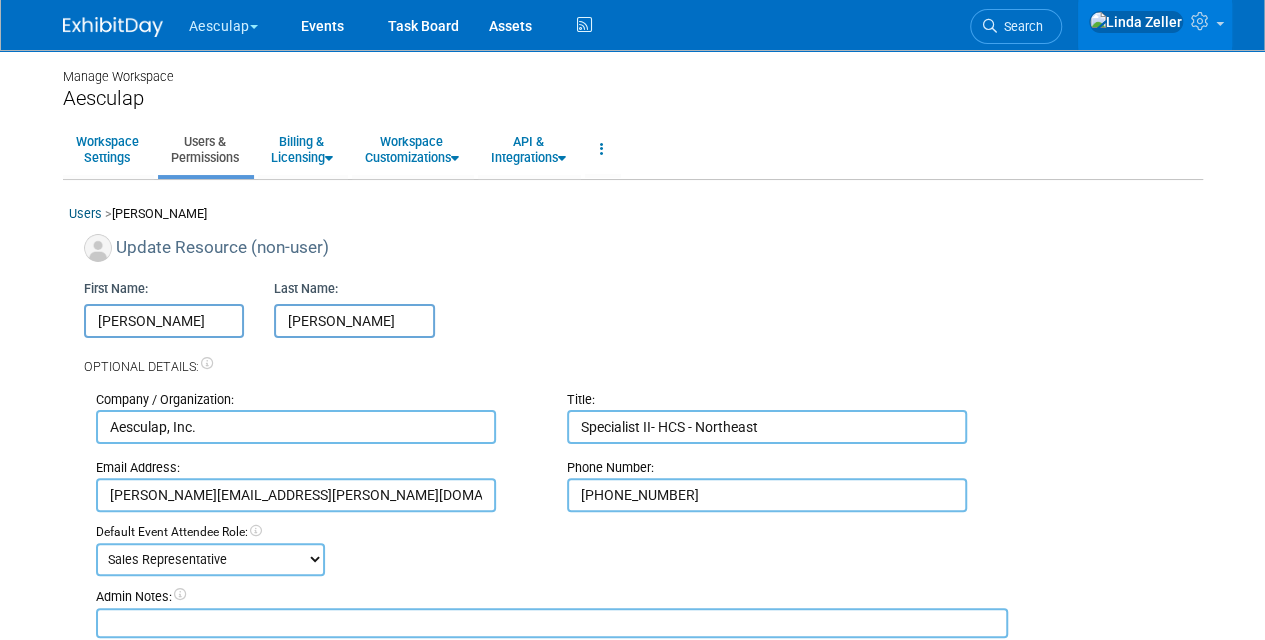 click on "Specialist II- HCS - Northeast" at bounding box center (767, 427) 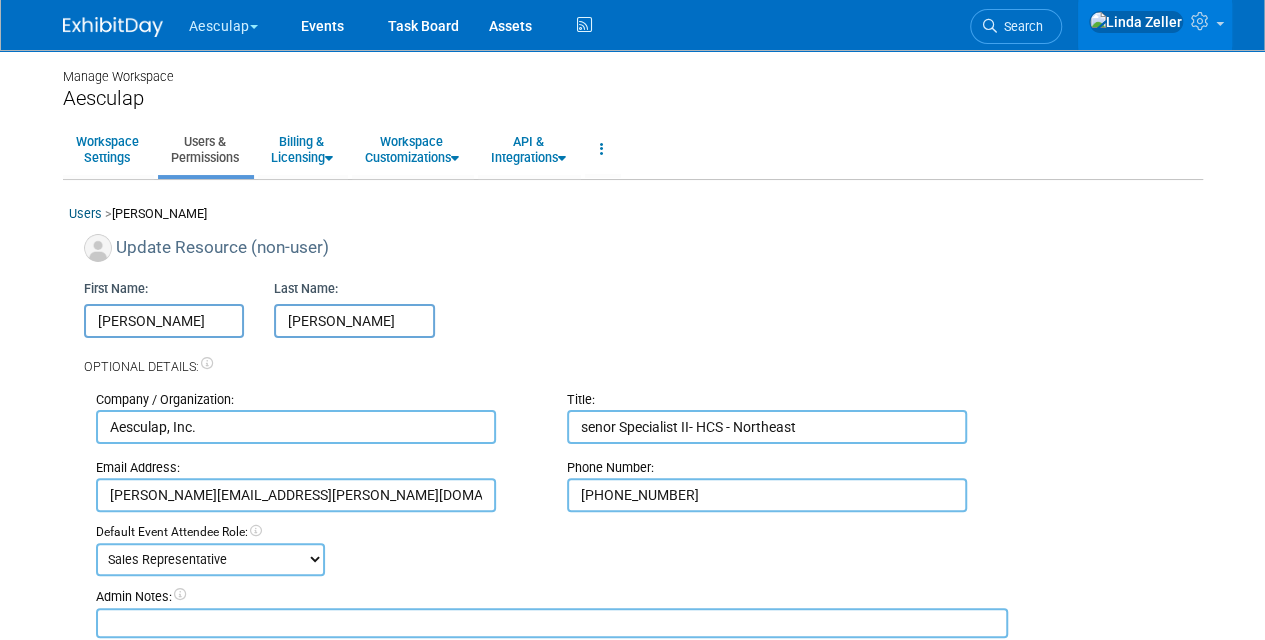click on "senor Specialist II- HCS - Northeast" at bounding box center [767, 427] 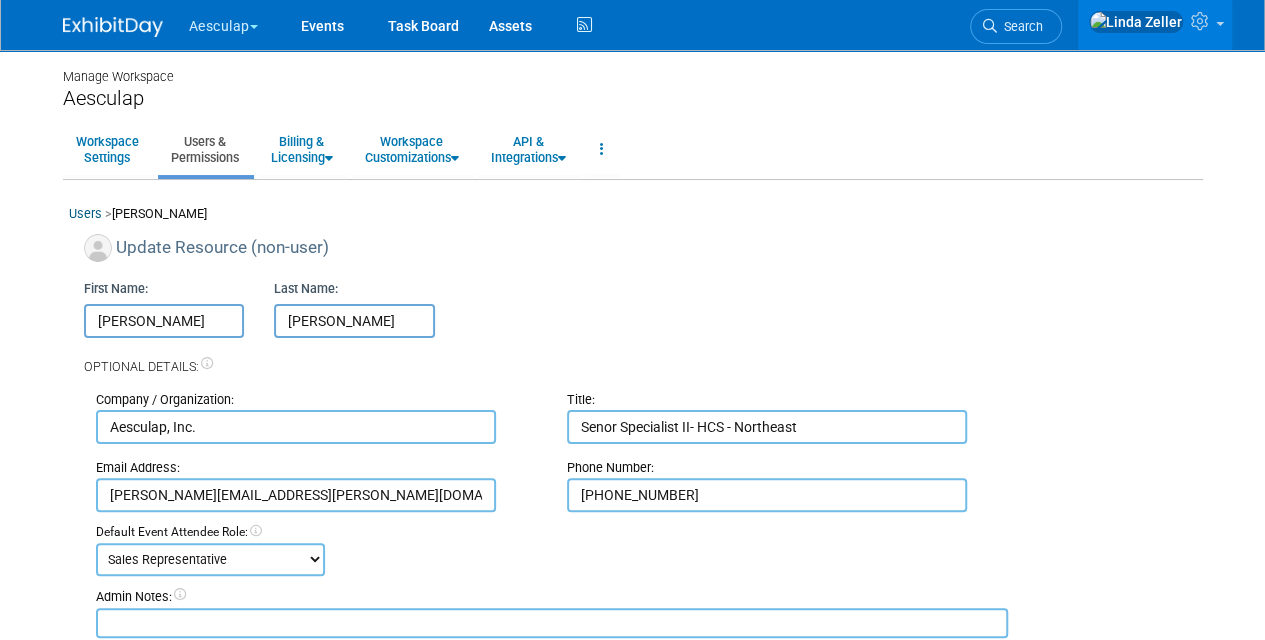 click on "Senor Specialist II- HCS - Northeast" at bounding box center [767, 427] 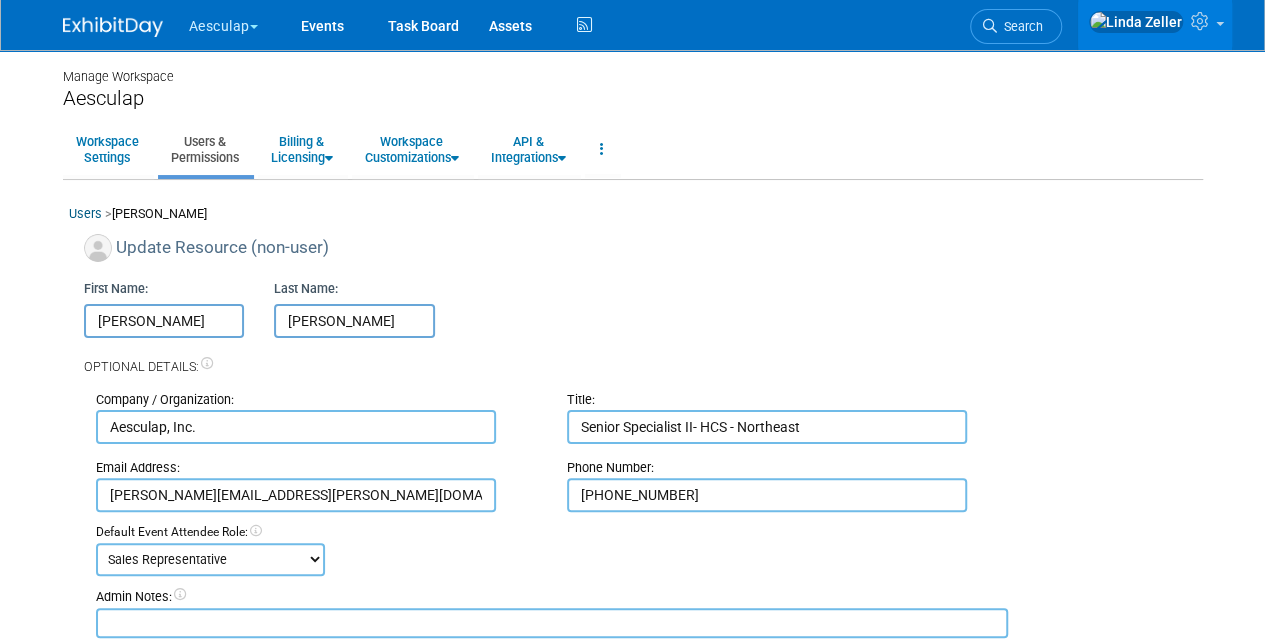 click on "Senior Specialist II- HCS - Northeast" at bounding box center [767, 427] 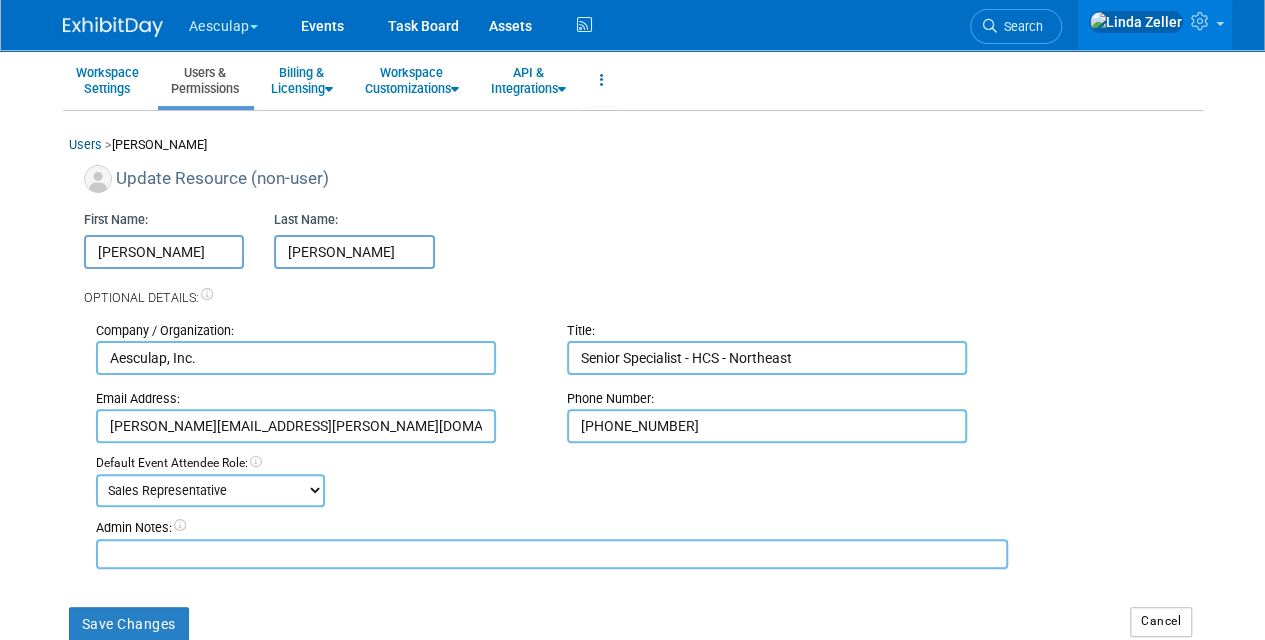 scroll, scrollTop: 100, scrollLeft: 0, axis: vertical 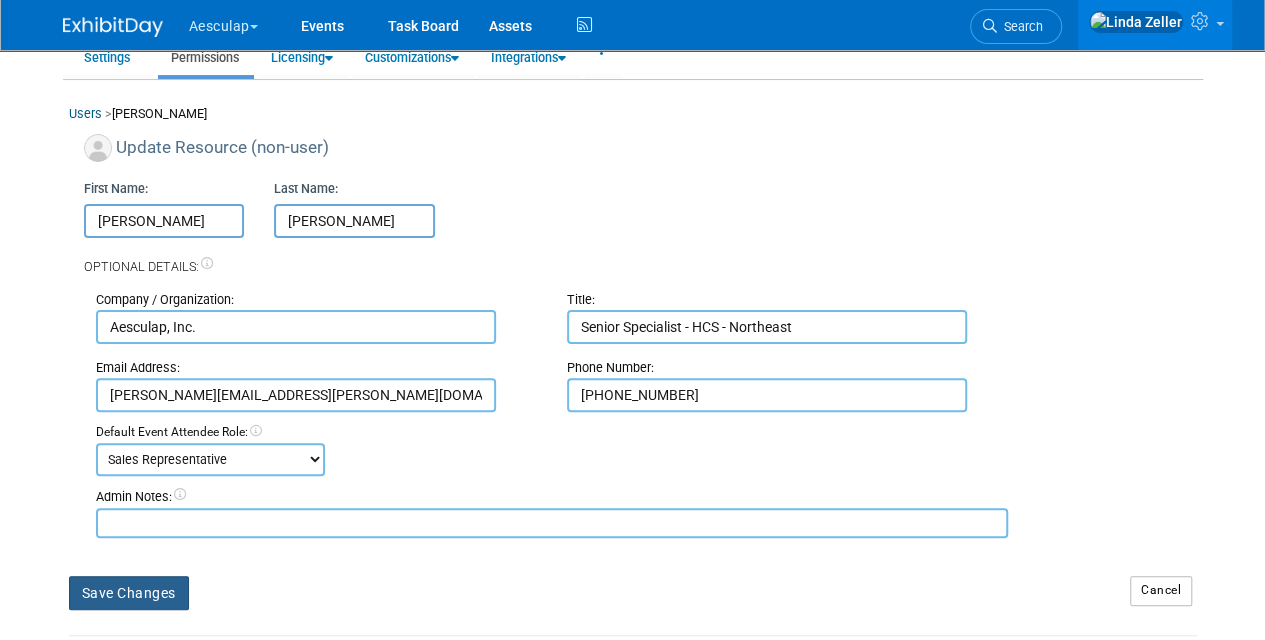type on "Senior Specialist - HCS - Northeast" 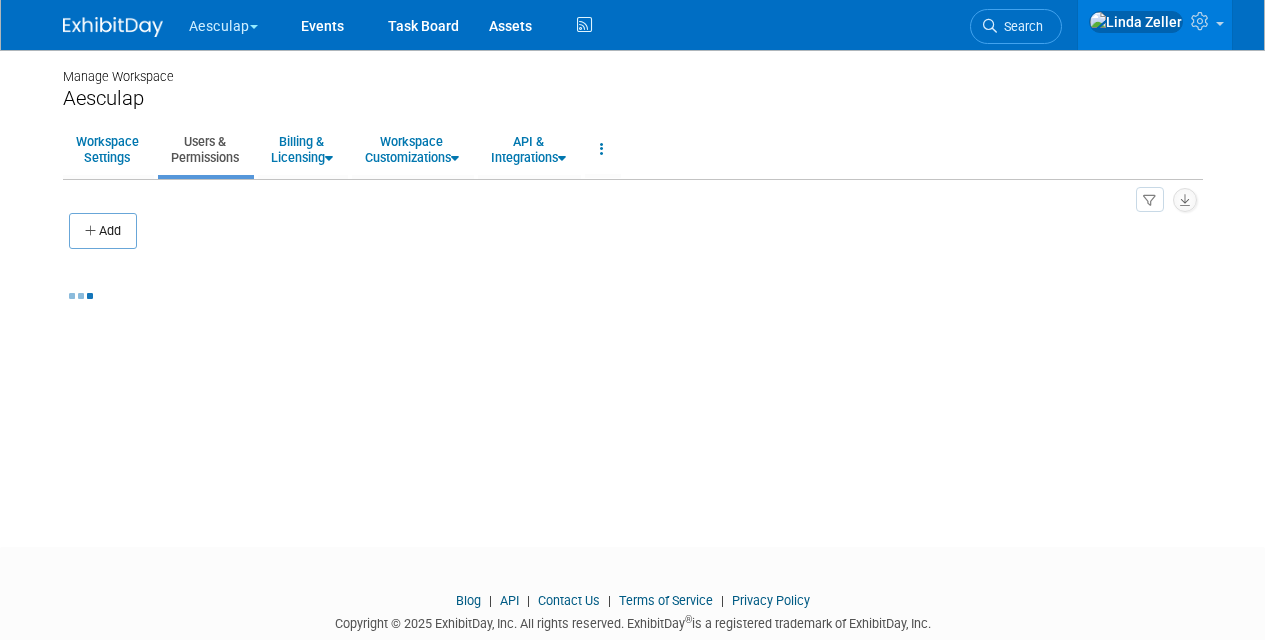 scroll, scrollTop: 0, scrollLeft: 0, axis: both 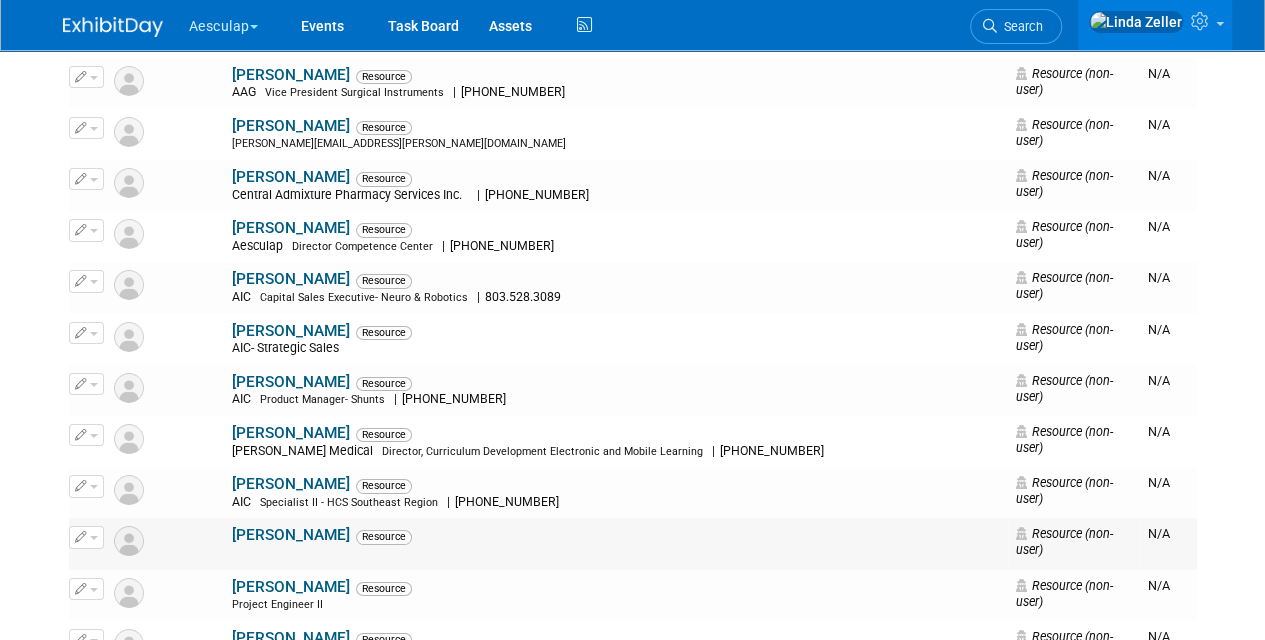 click on "[PERSON_NAME]" at bounding box center [291, 535] 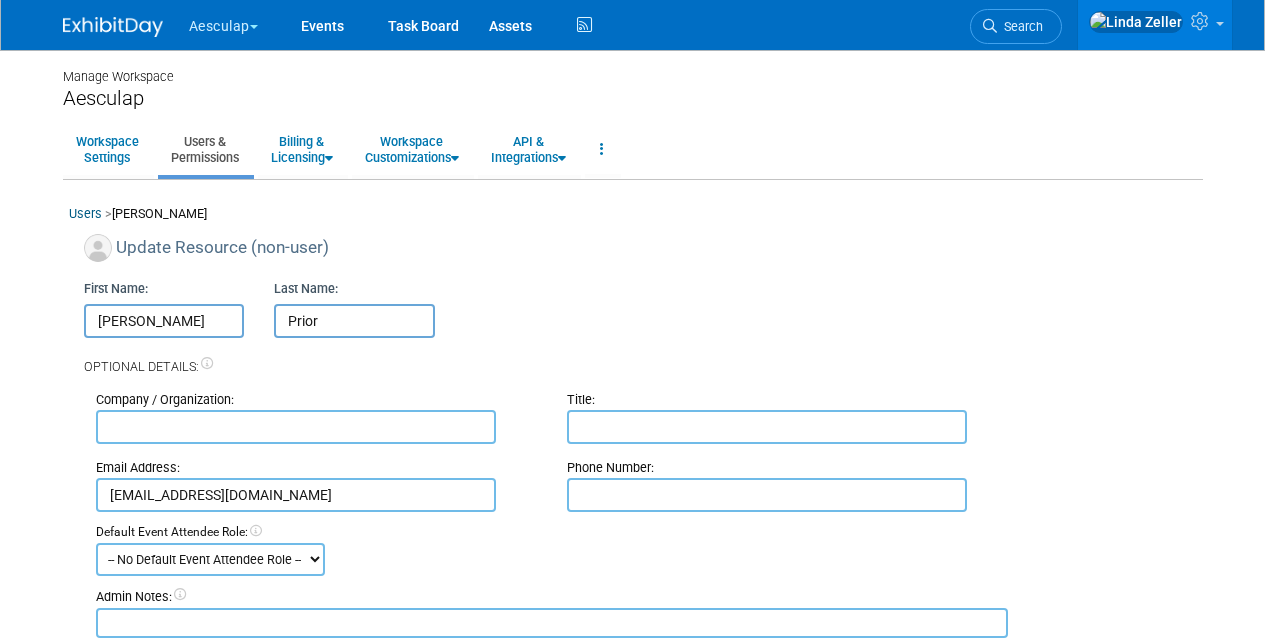 scroll, scrollTop: 0, scrollLeft: 0, axis: both 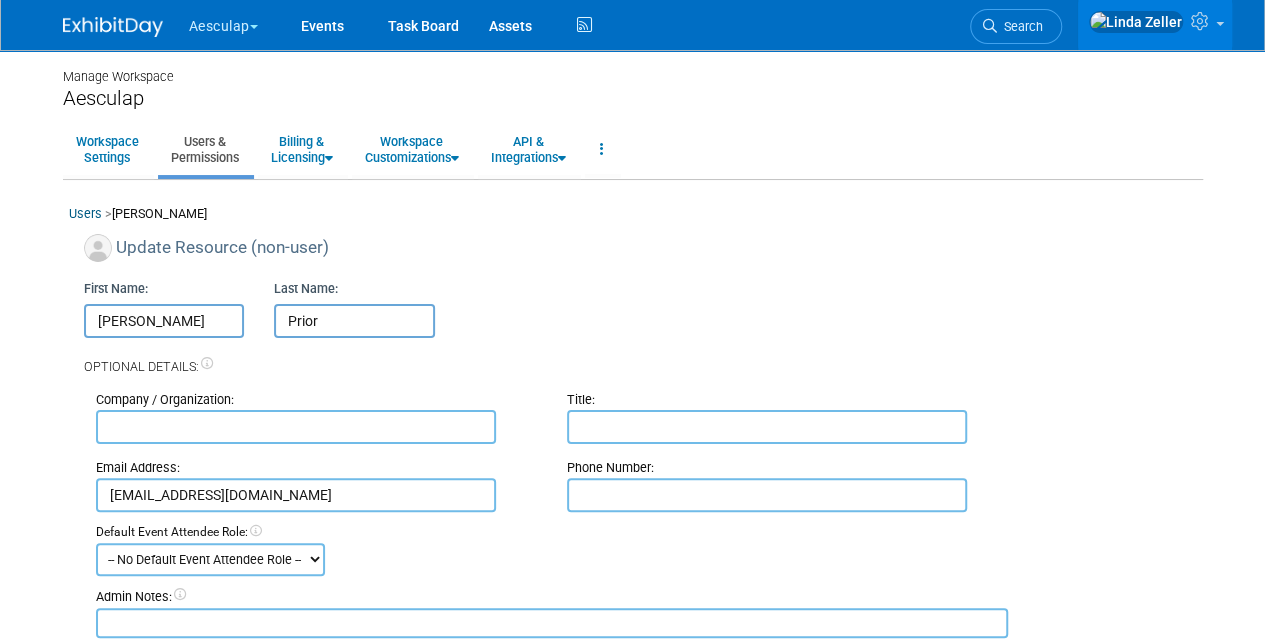 click at bounding box center [767, 427] 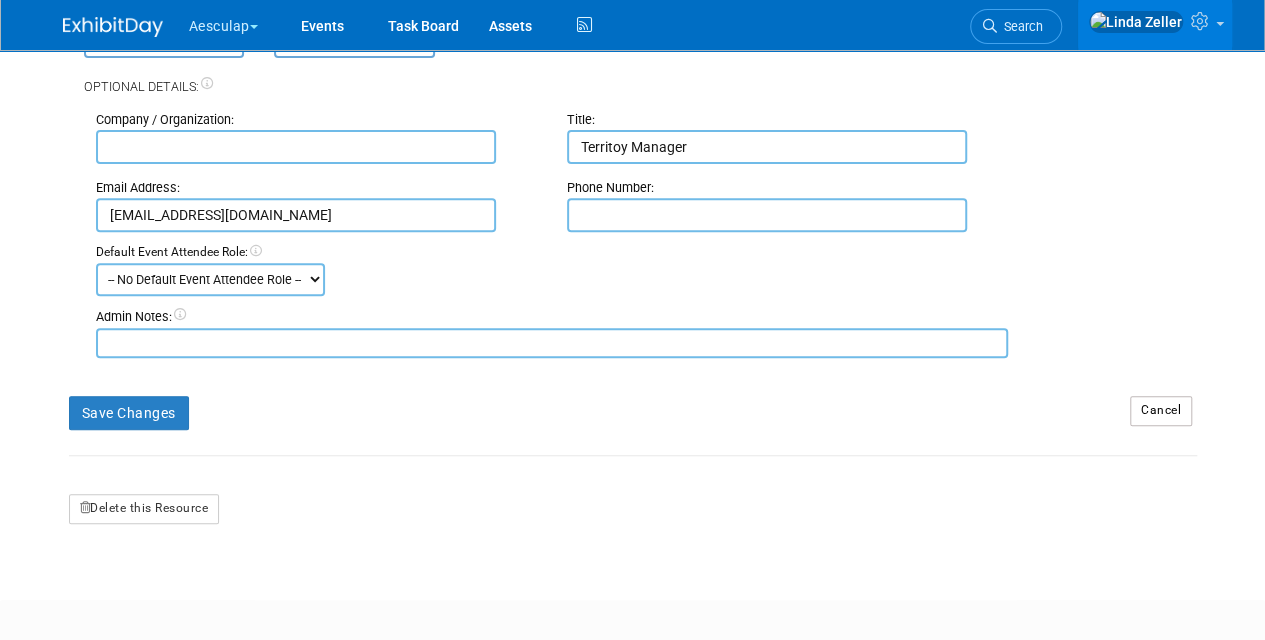 scroll, scrollTop: 300, scrollLeft: 0, axis: vertical 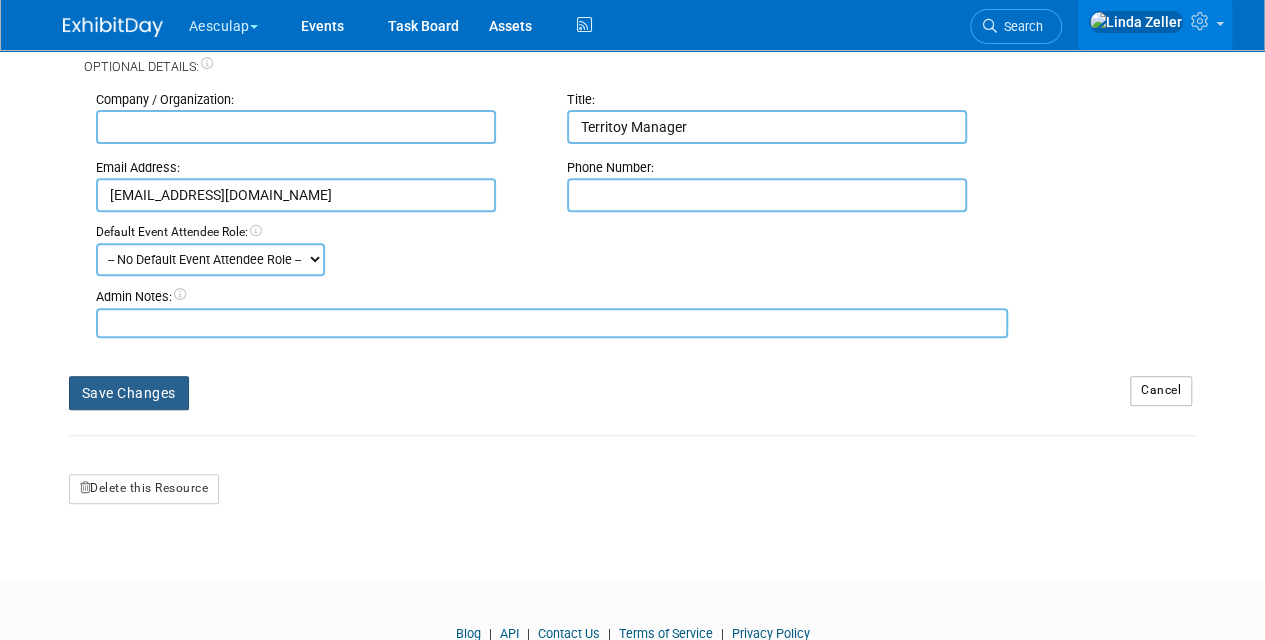 type on "Territoy Manager" 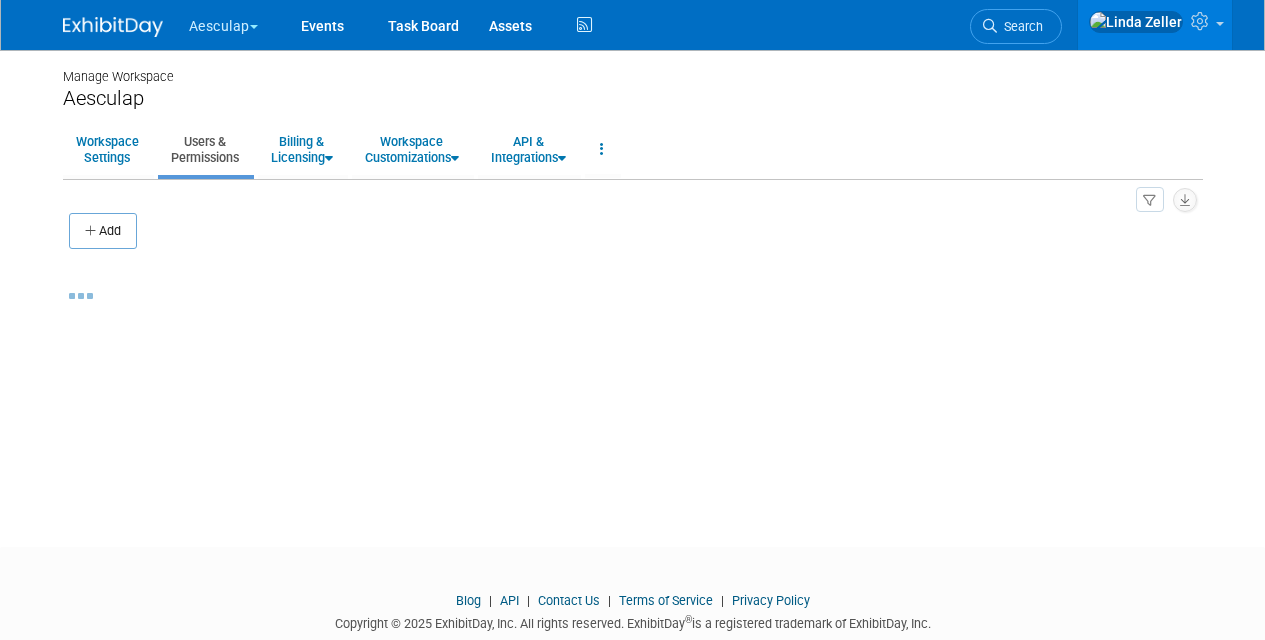 scroll, scrollTop: 0, scrollLeft: 0, axis: both 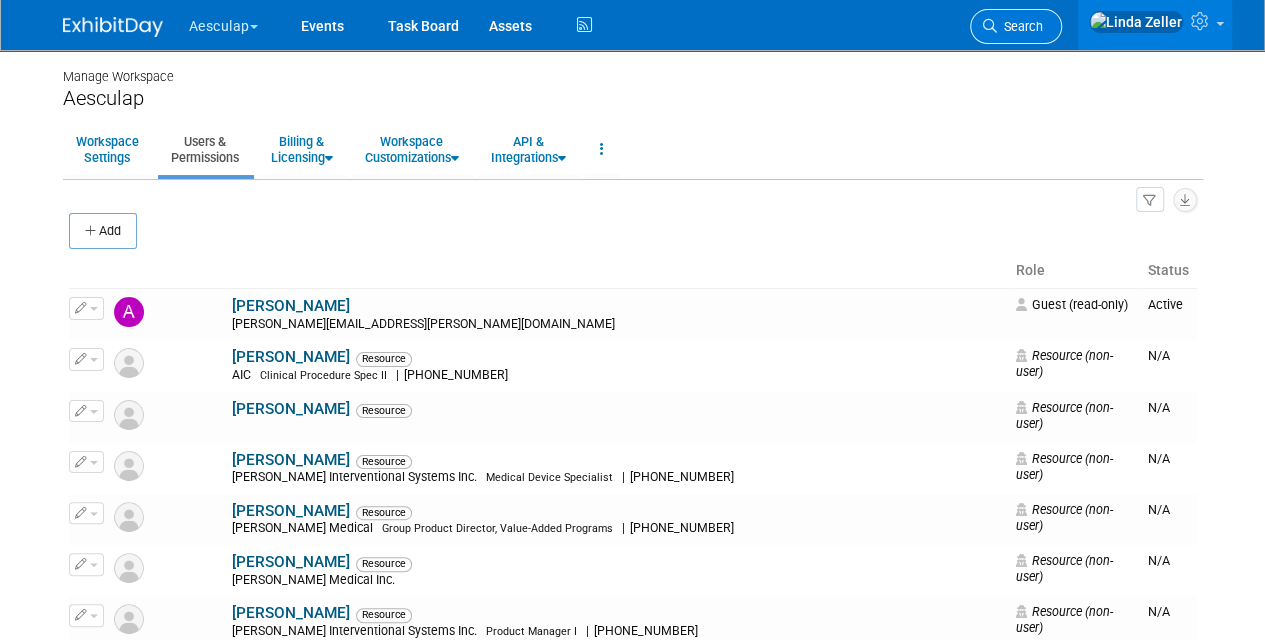 drag, startPoint x: 1084, startPoint y: 17, endPoint x: 1020, endPoint y: 4, distance: 65.30697 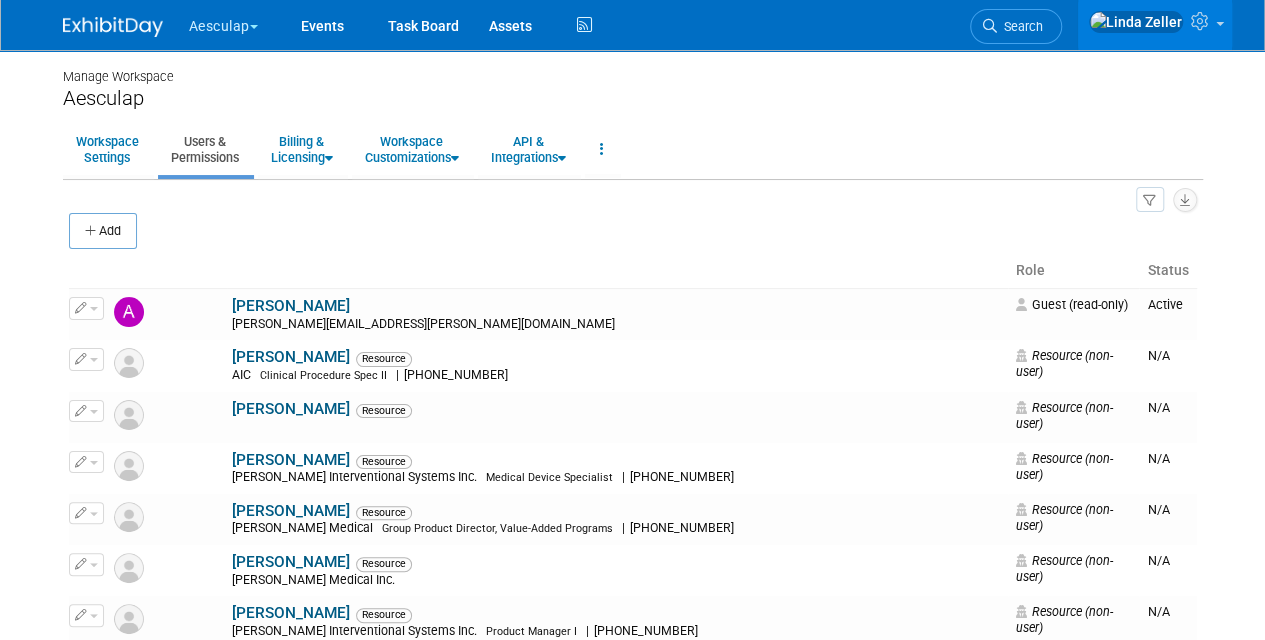 click on "Search" at bounding box center (1016, 26) 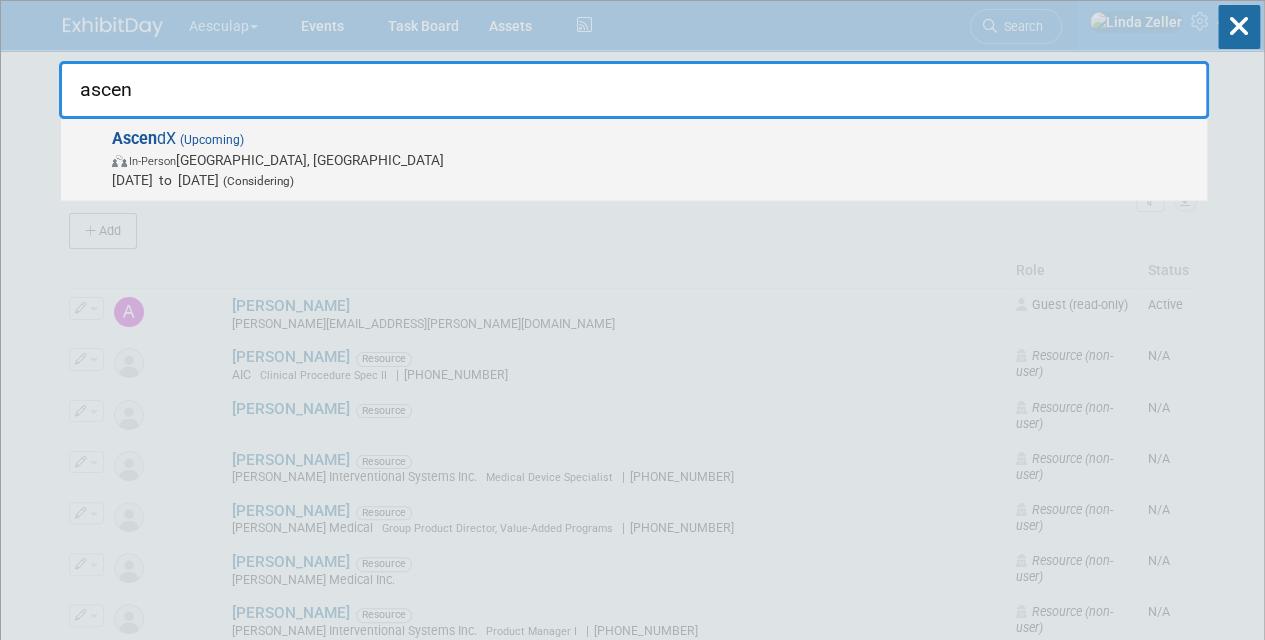 type on "ascen" 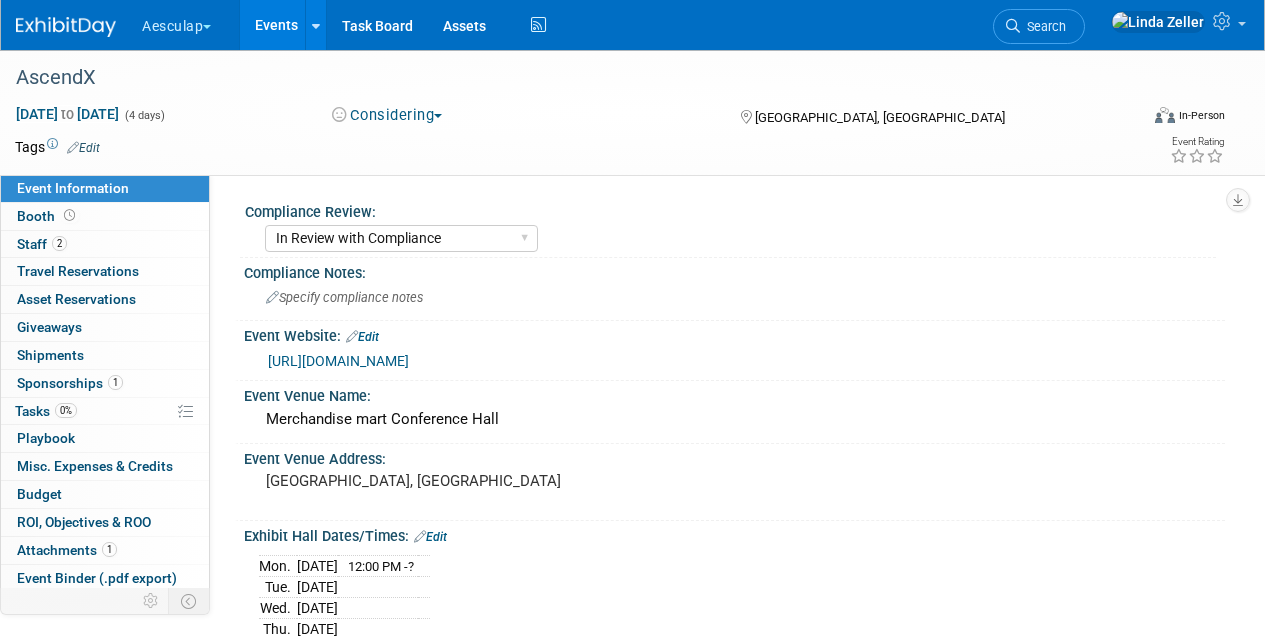 scroll, scrollTop: 0, scrollLeft: 0, axis: both 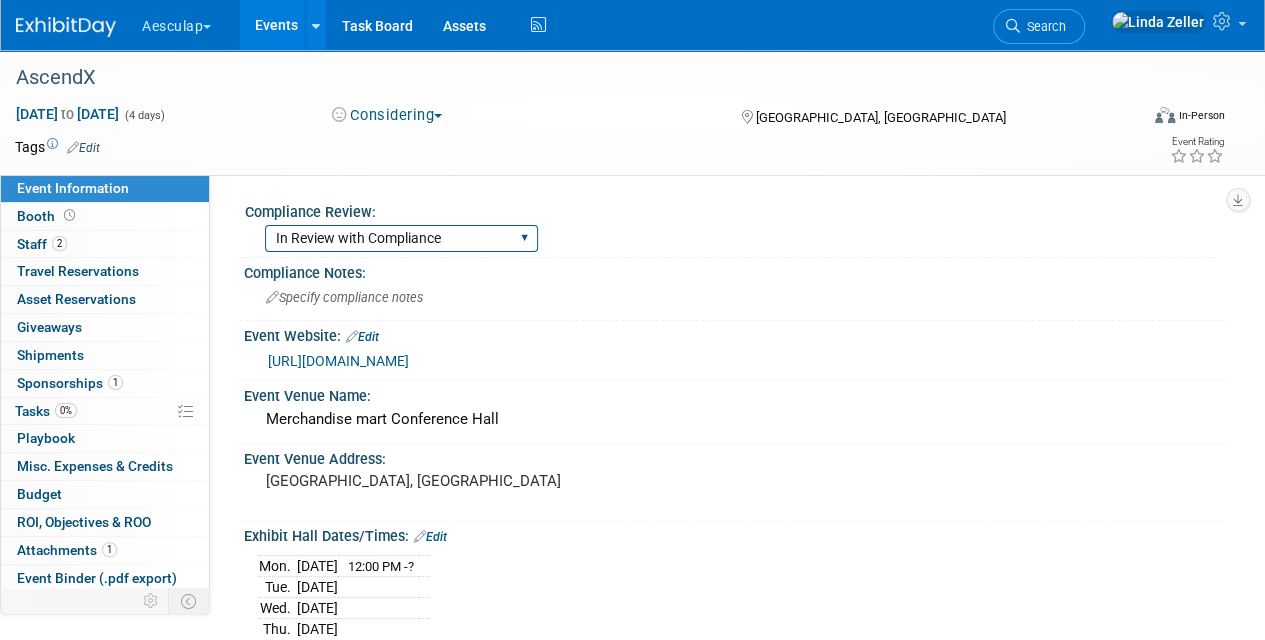 click on "Needs to be submitted to Compliance
In Review with Compliance
Approved by Compliance
Denied by Compliance
Blanket Approval w/ no changes
No Approval Needed" at bounding box center [401, 238] 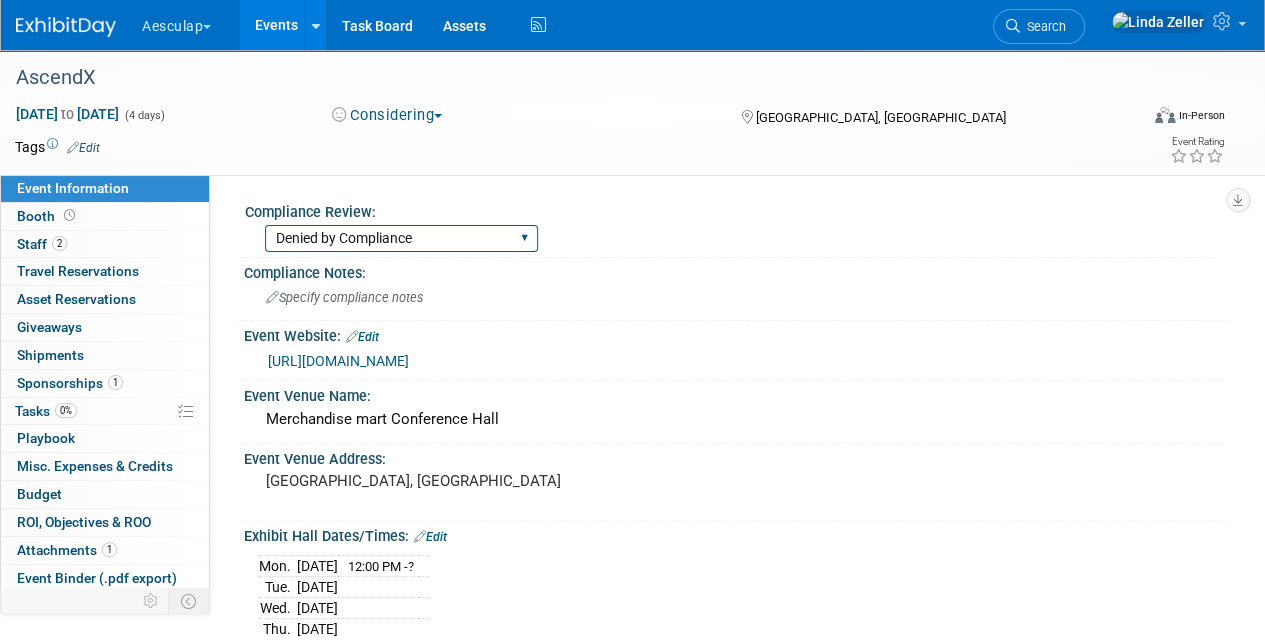 click on "Needs to be submitted to Compliance
In Review with Compliance
Approved by Compliance
Denied by Compliance
Blanket Approval w/ no changes
No Approval Needed" at bounding box center [401, 238] 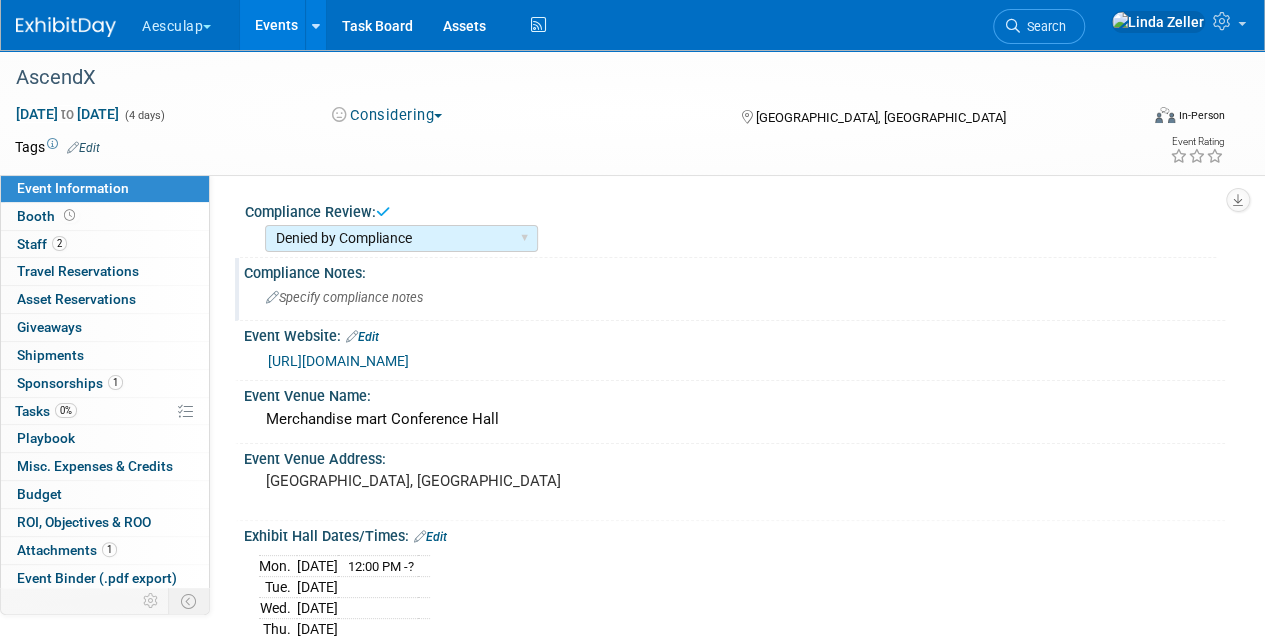 click on "Specify compliance notes" at bounding box center [344, 297] 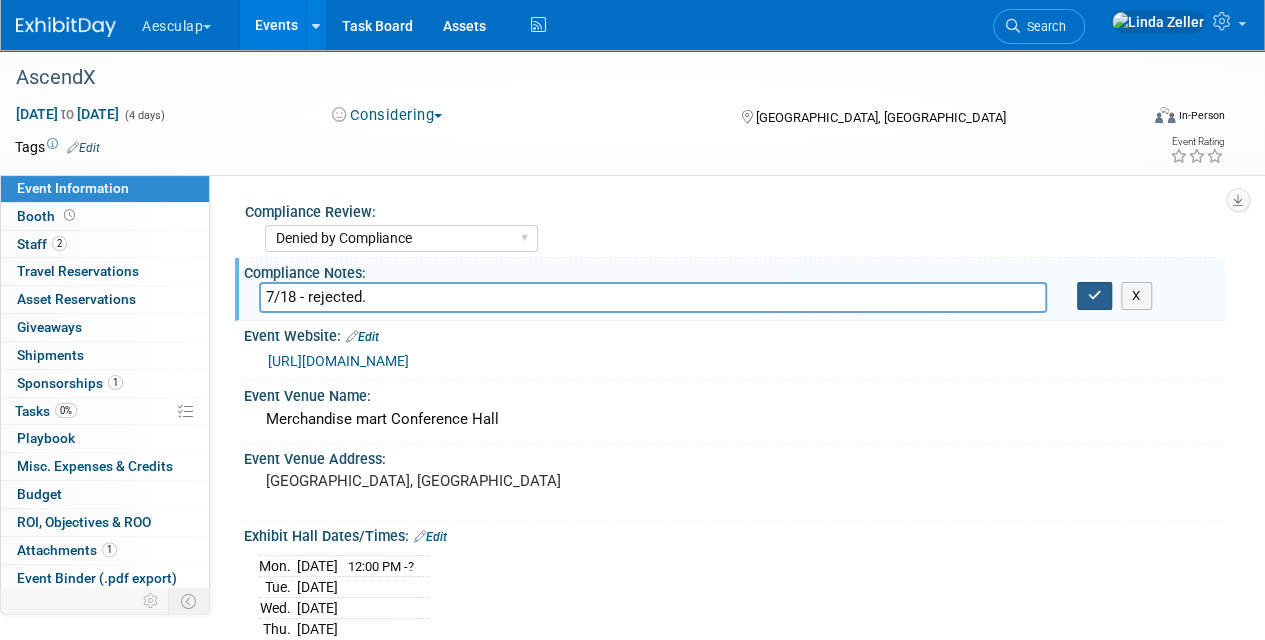 type on "7/18 - rejected." 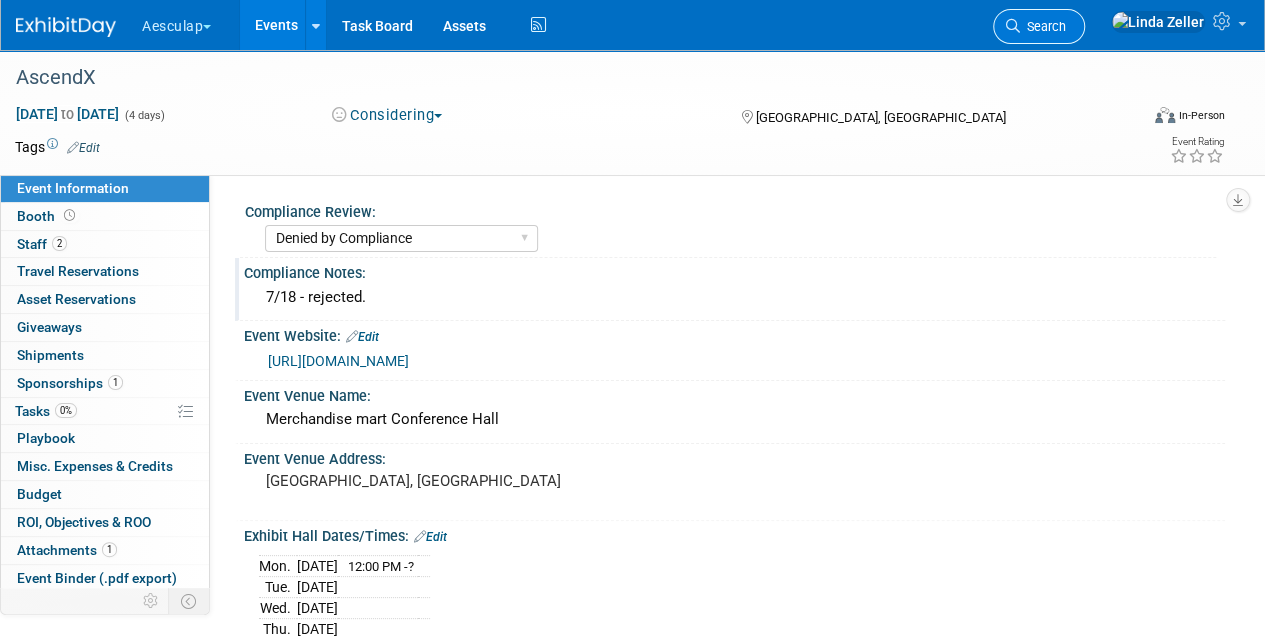 click on "Search" at bounding box center (1043, 26) 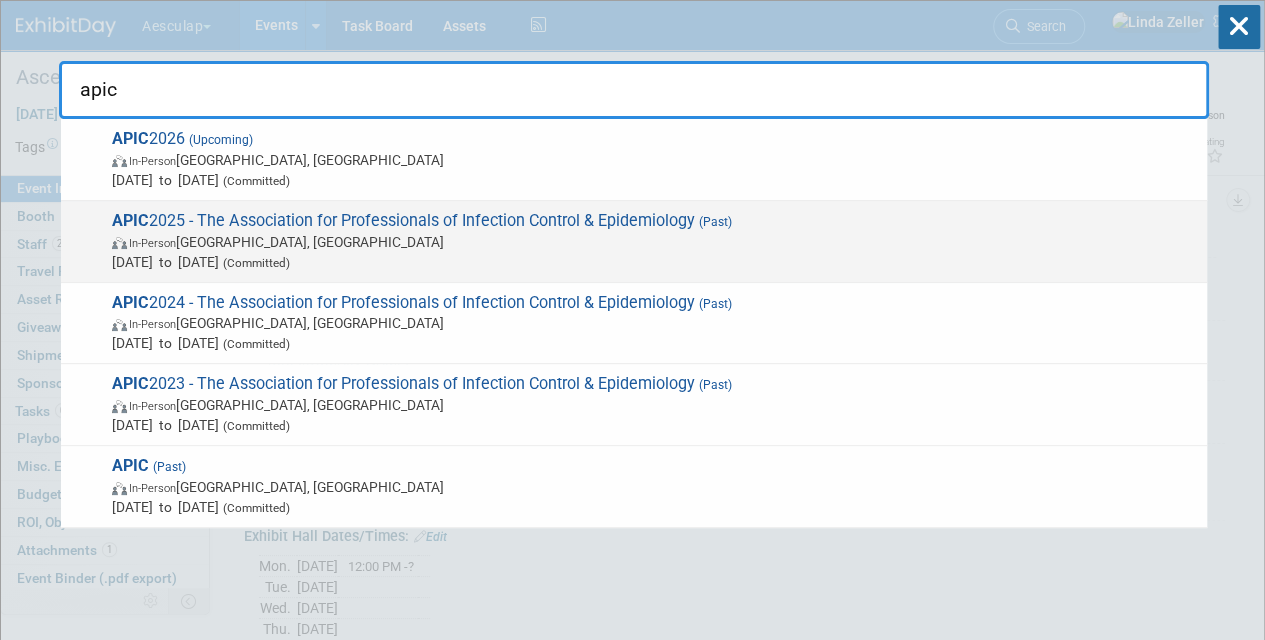 type on "apic" 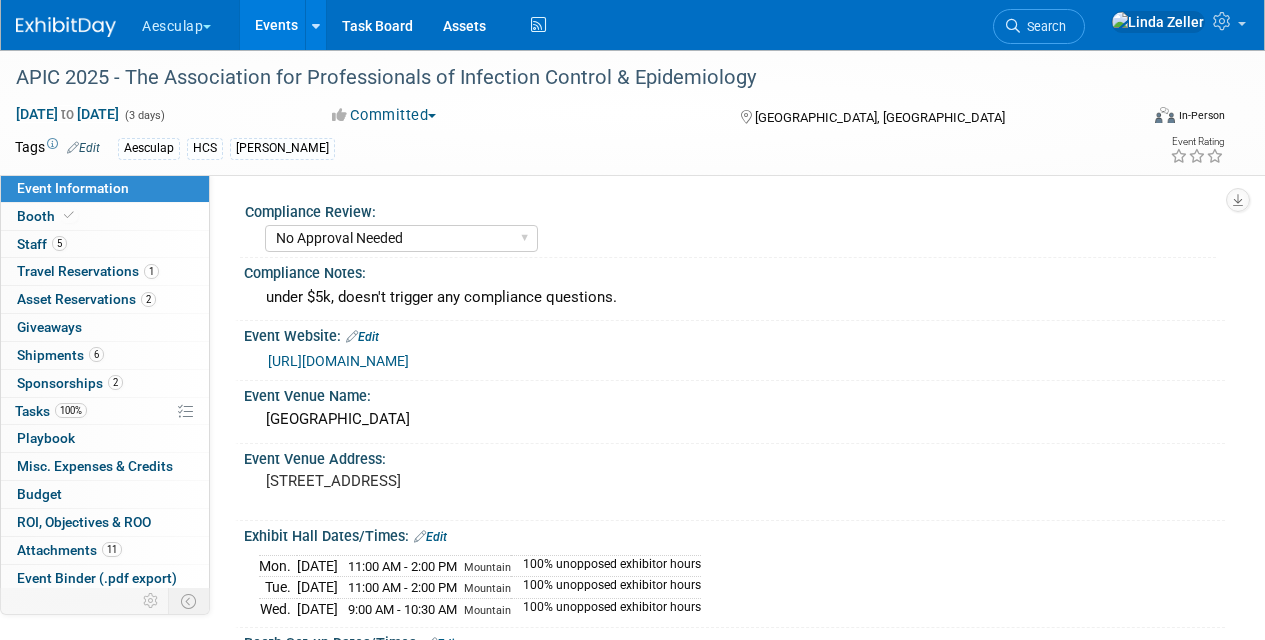 select on "No Approval Needed" 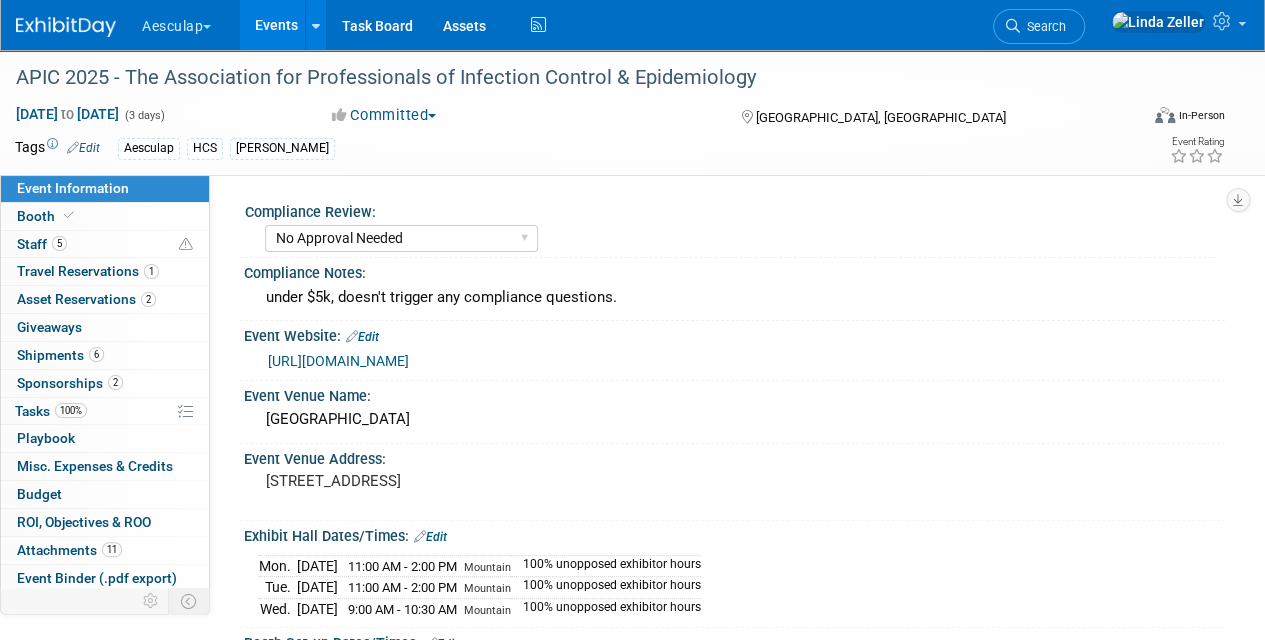scroll, scrollTop: 0, scrollLeft: 0, axis: both 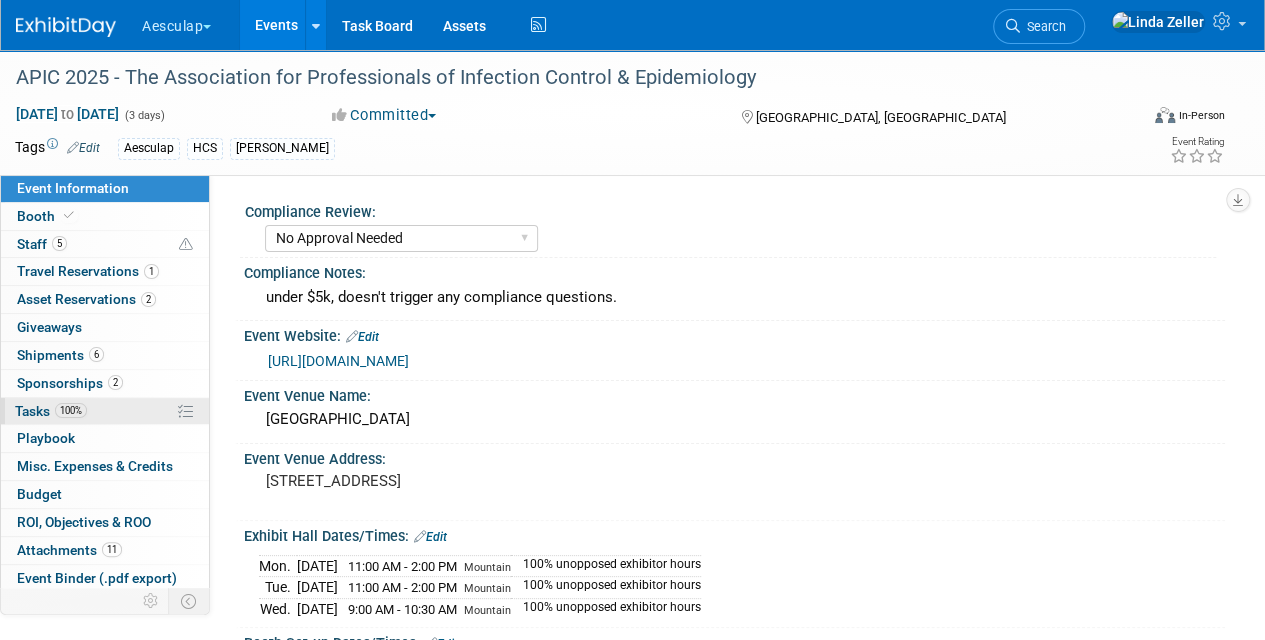 click on "Tasks 100%" at bounding box center (51, 411) 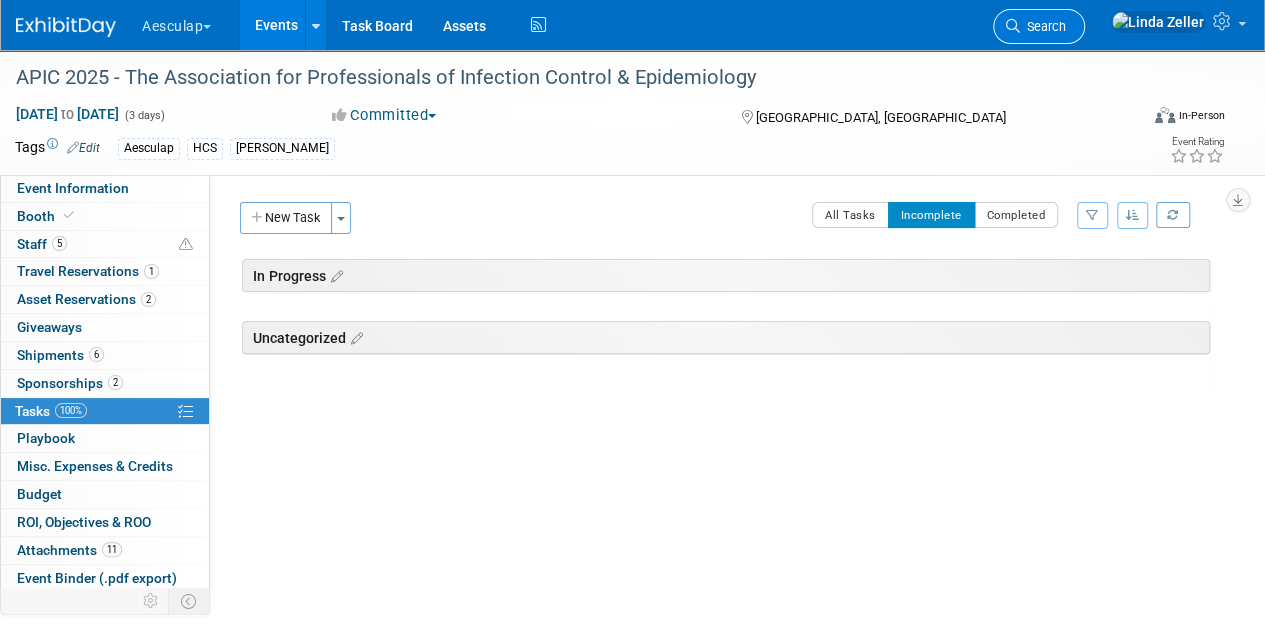 click on "Search" at bounding box center [1043, 26] 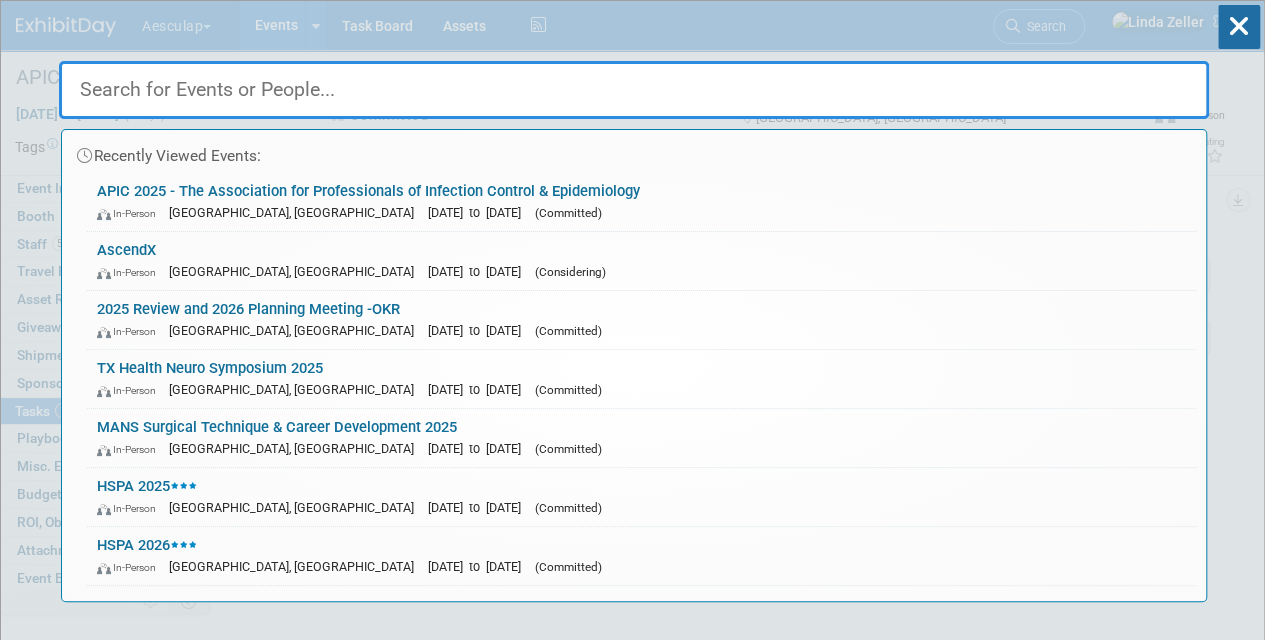 click at bounding box center (634, 90) 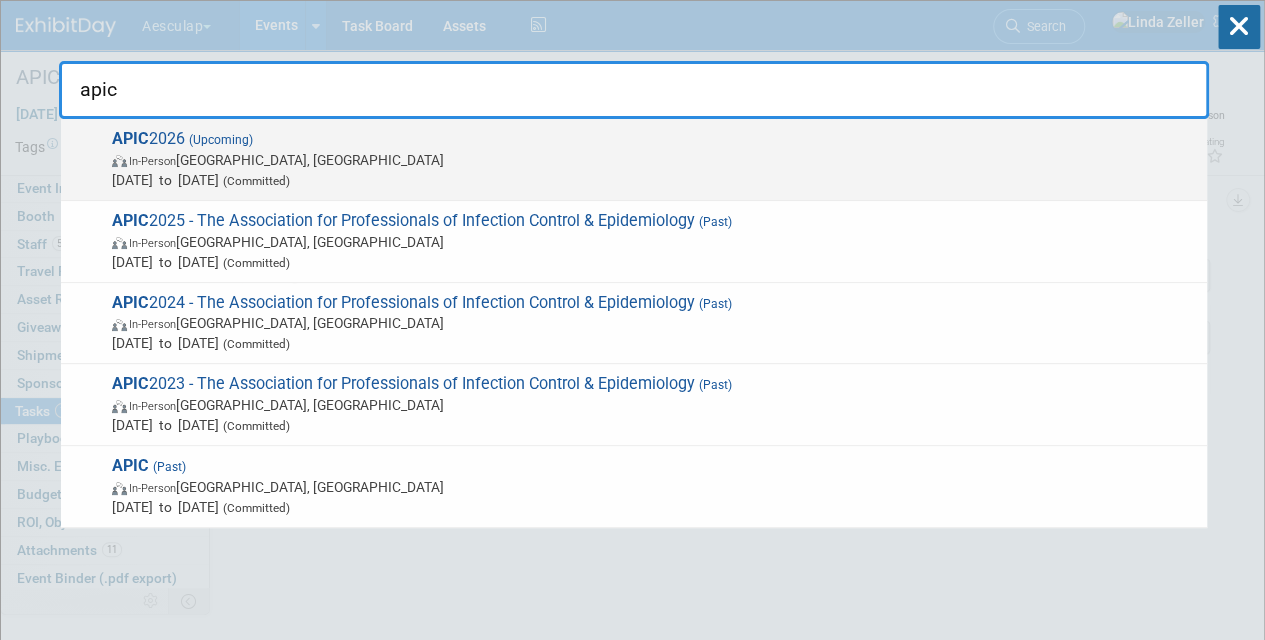 type on "apic" 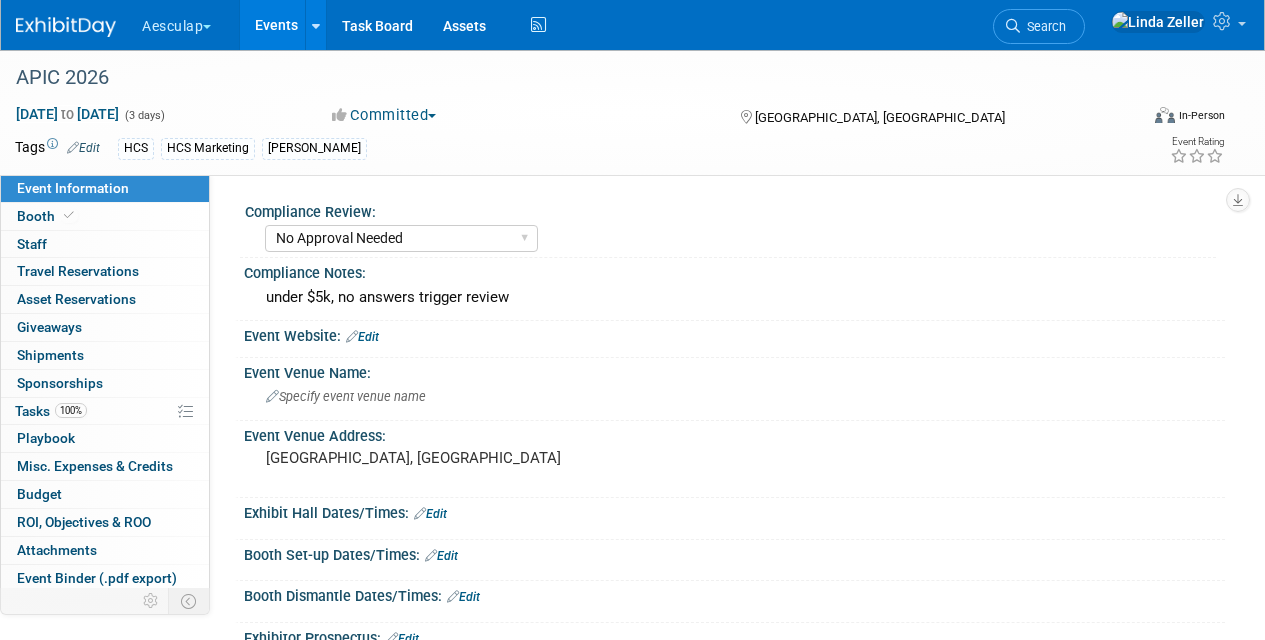 select on "No Approval Needed" 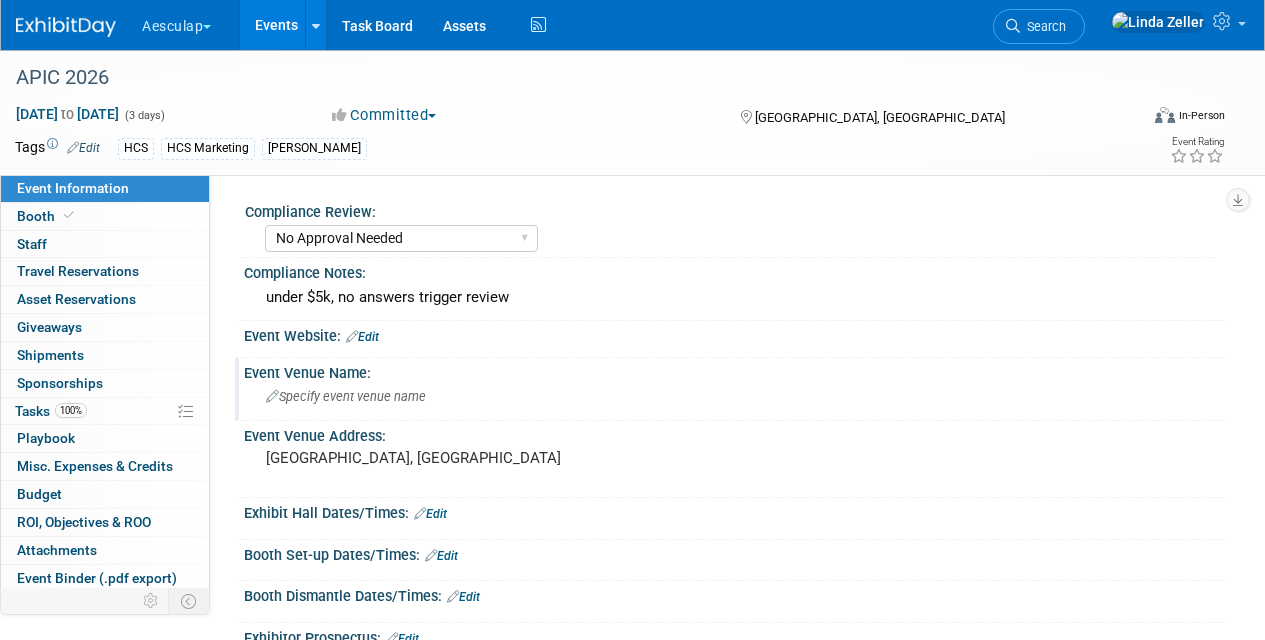 scroll, scrollTop: 0, scrollLeft: 0, axis: both 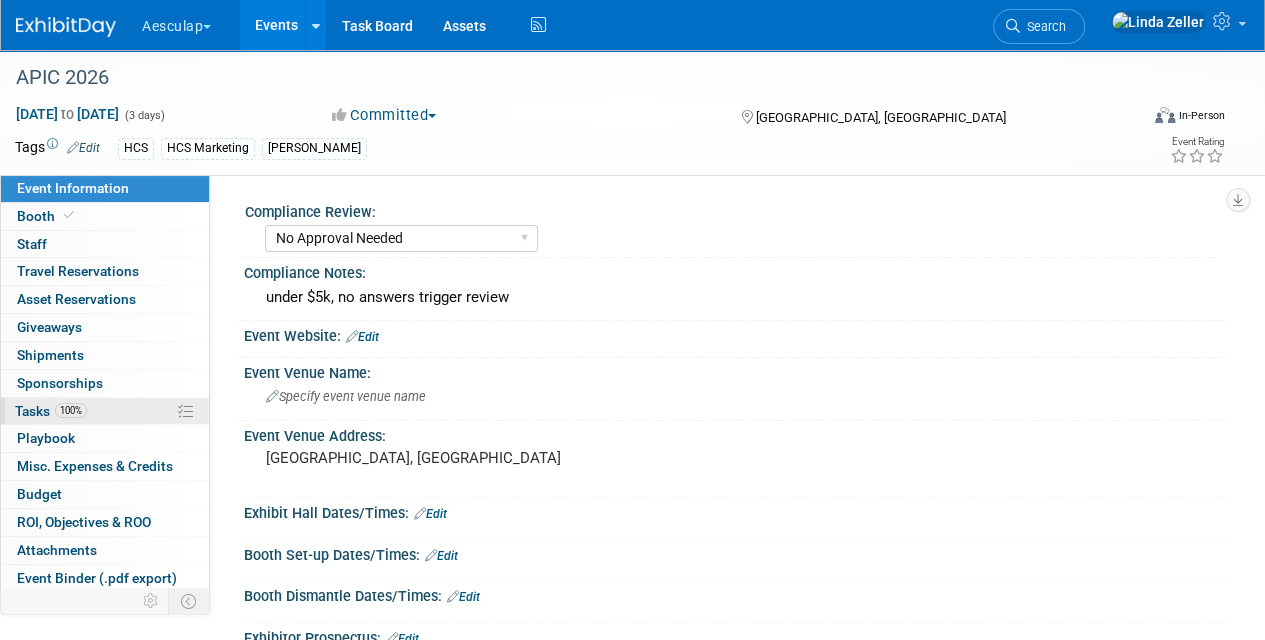 click on "Tasks 100%" at bounding box center [51, 411] 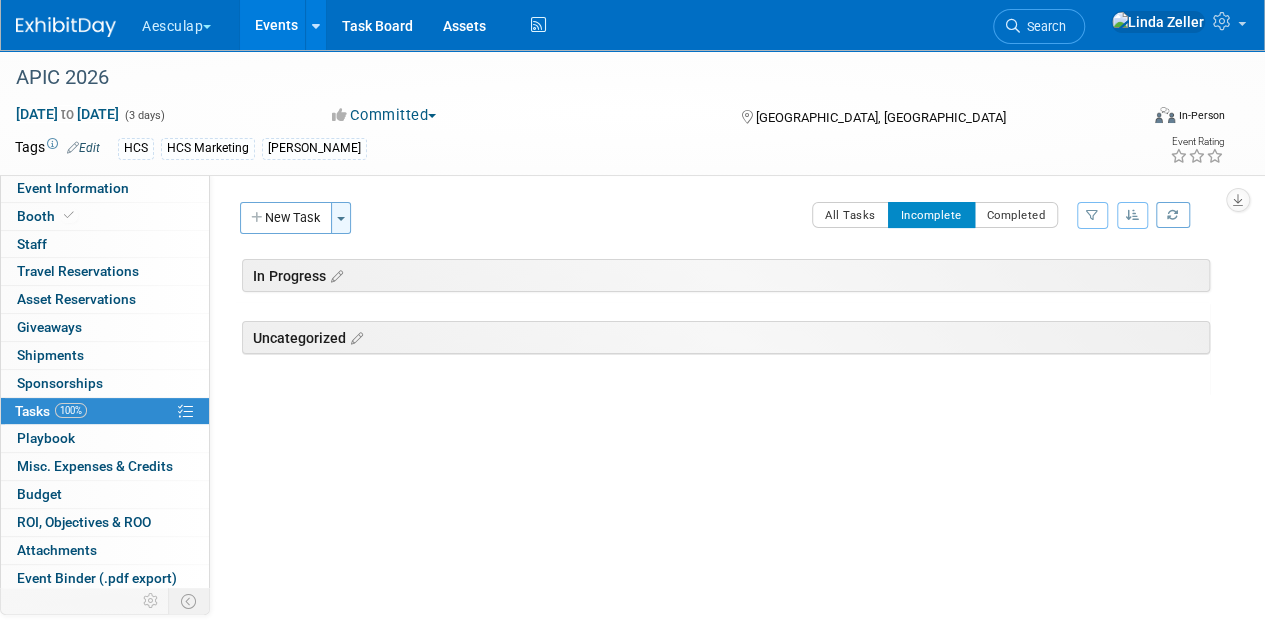 click on "Toggle Dropdown" at bounding box center (341, 218) 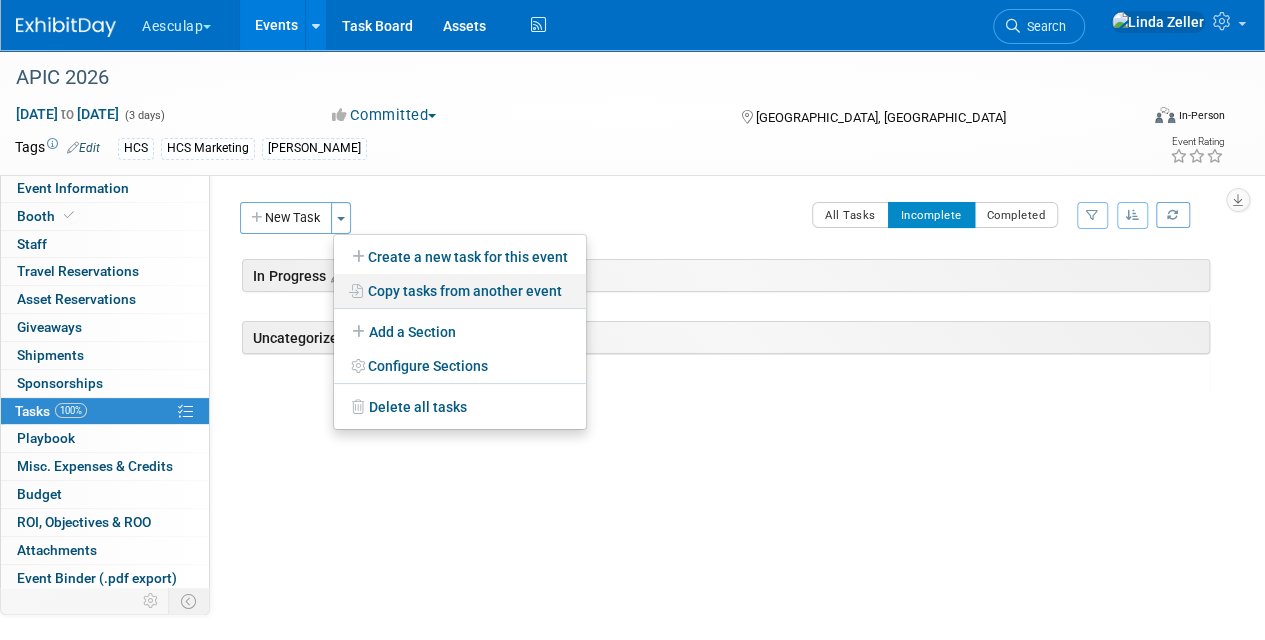 click on "Copy tasks from another event" at bounding box center (460, 291) 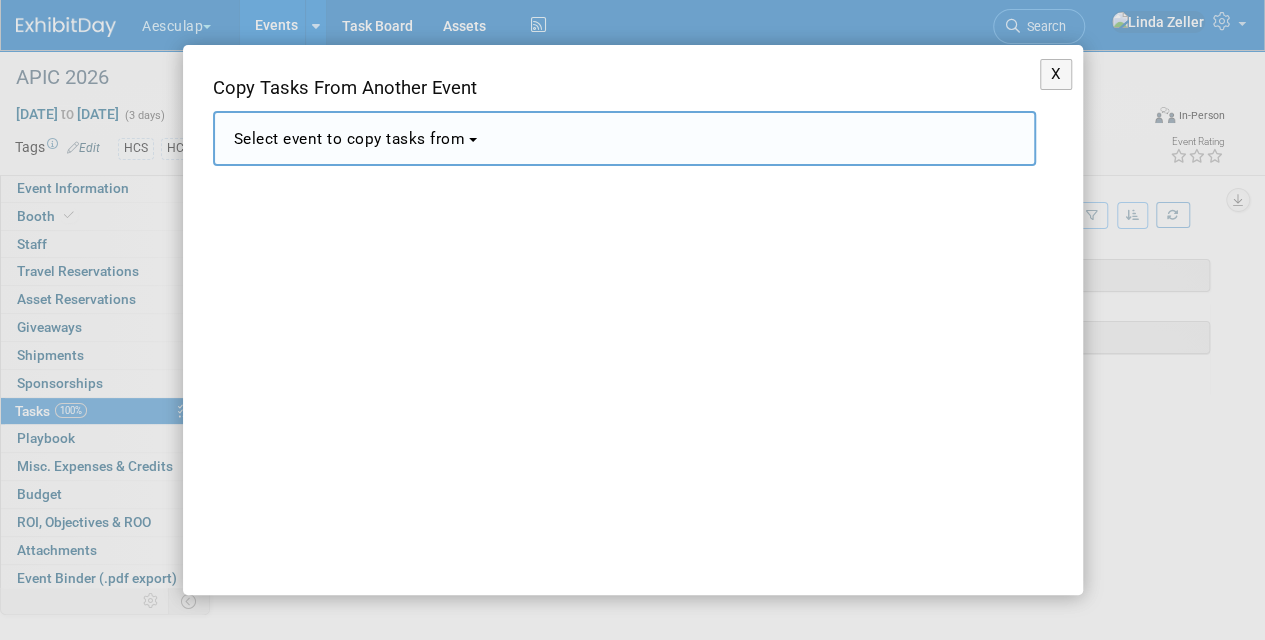 click on "Select event to copy tasks from" at bounding box center [350, 139] 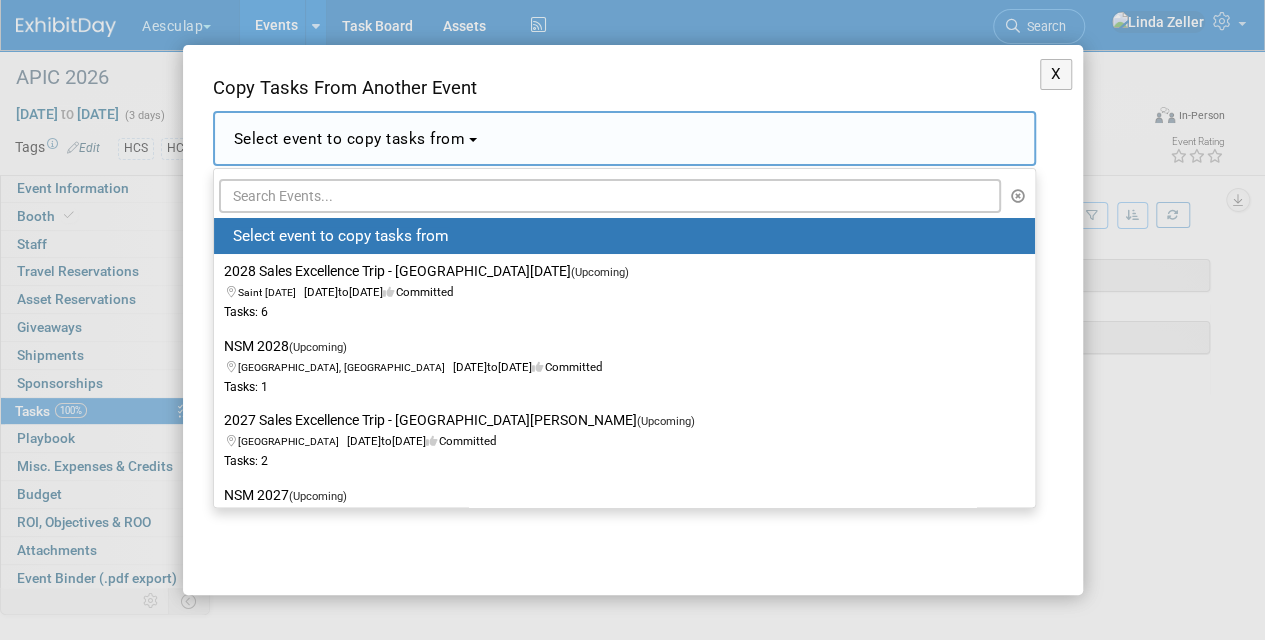 type 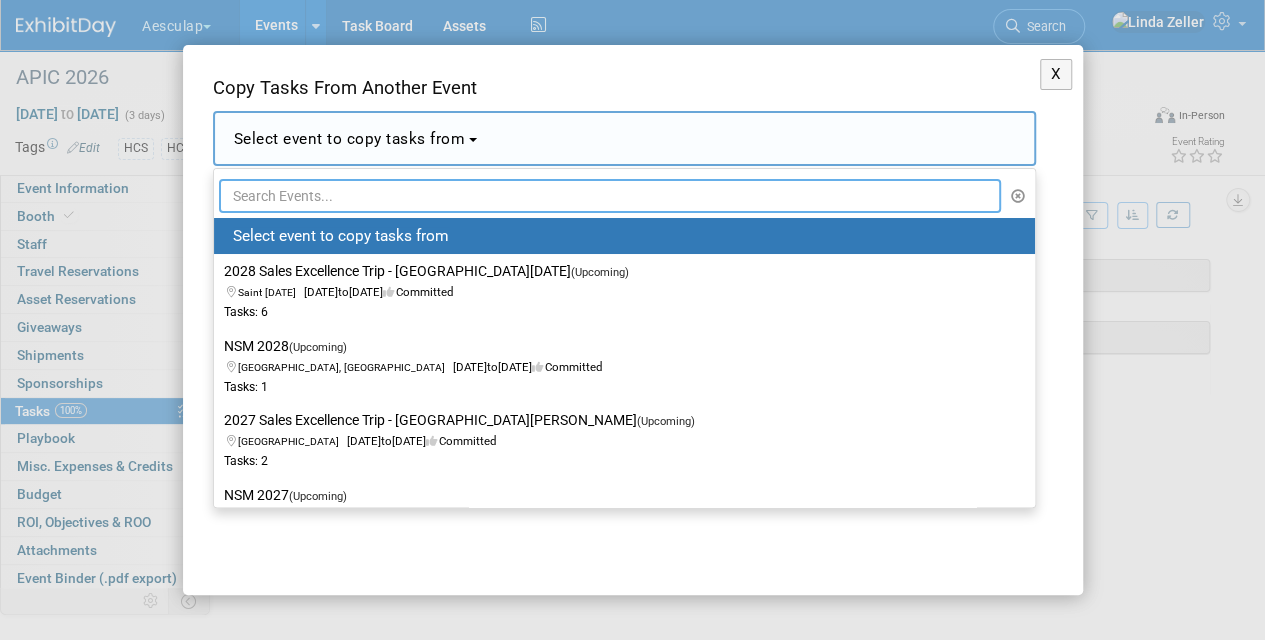 click at bounding box center (610, 196) 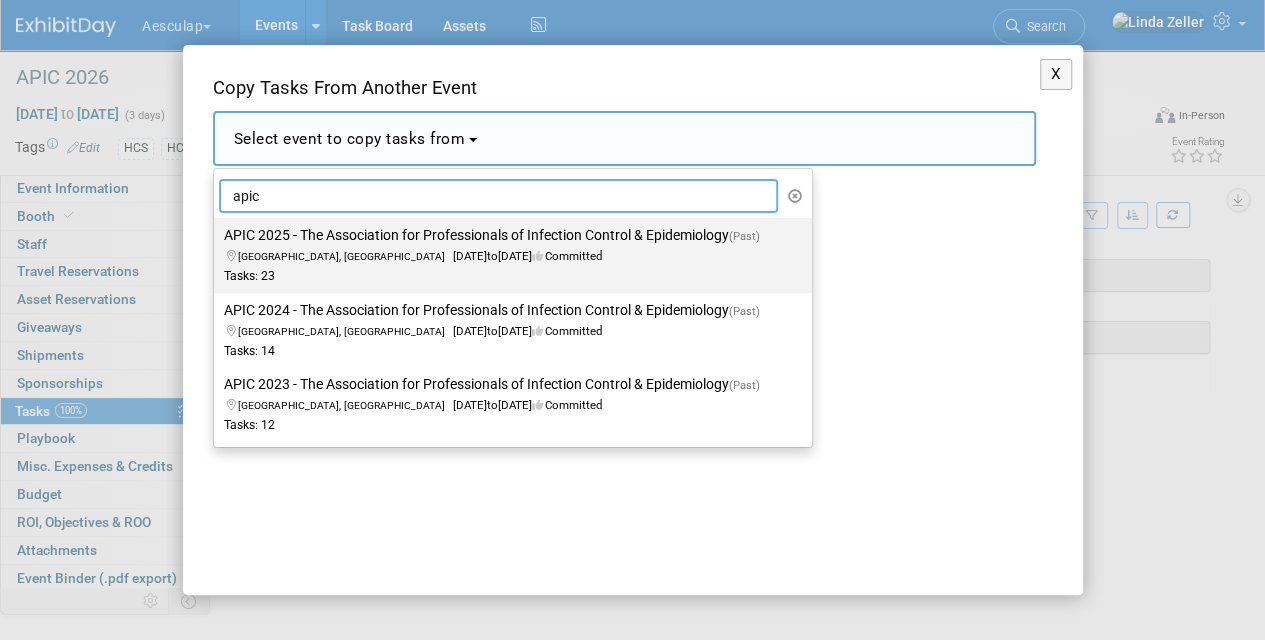 type on "apic" 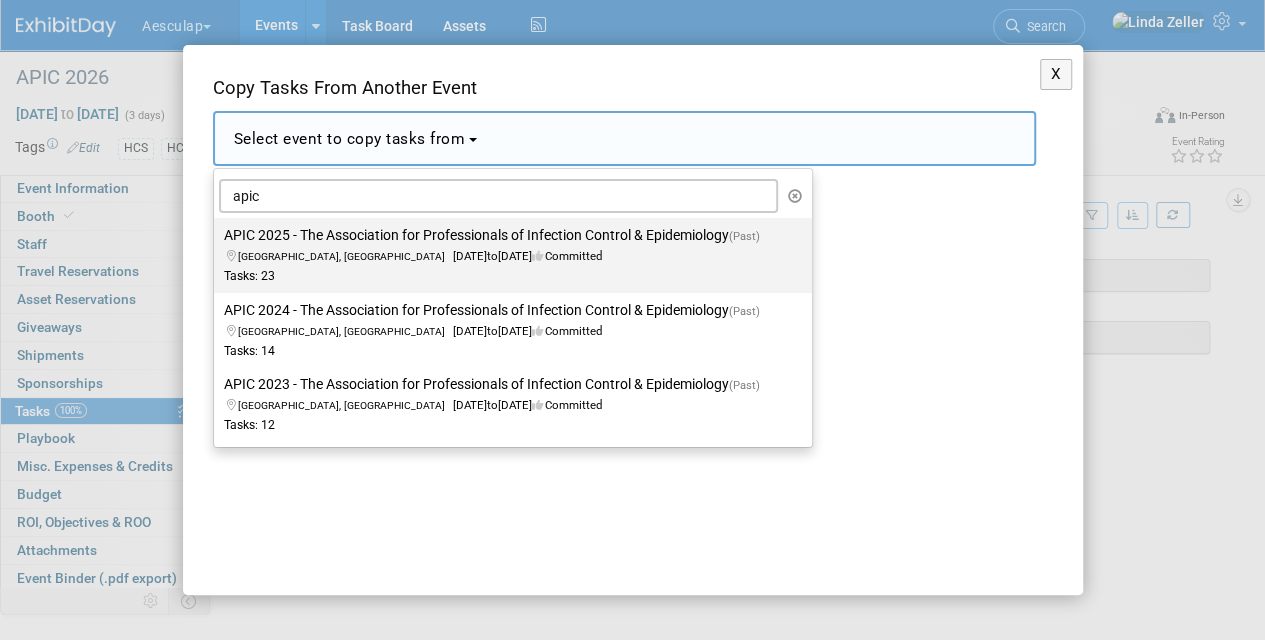 click on "Phoenix, AZ  Jun 16, 2025   to   Jun 18, 2025       Committed" at bounding box center [498, 246] 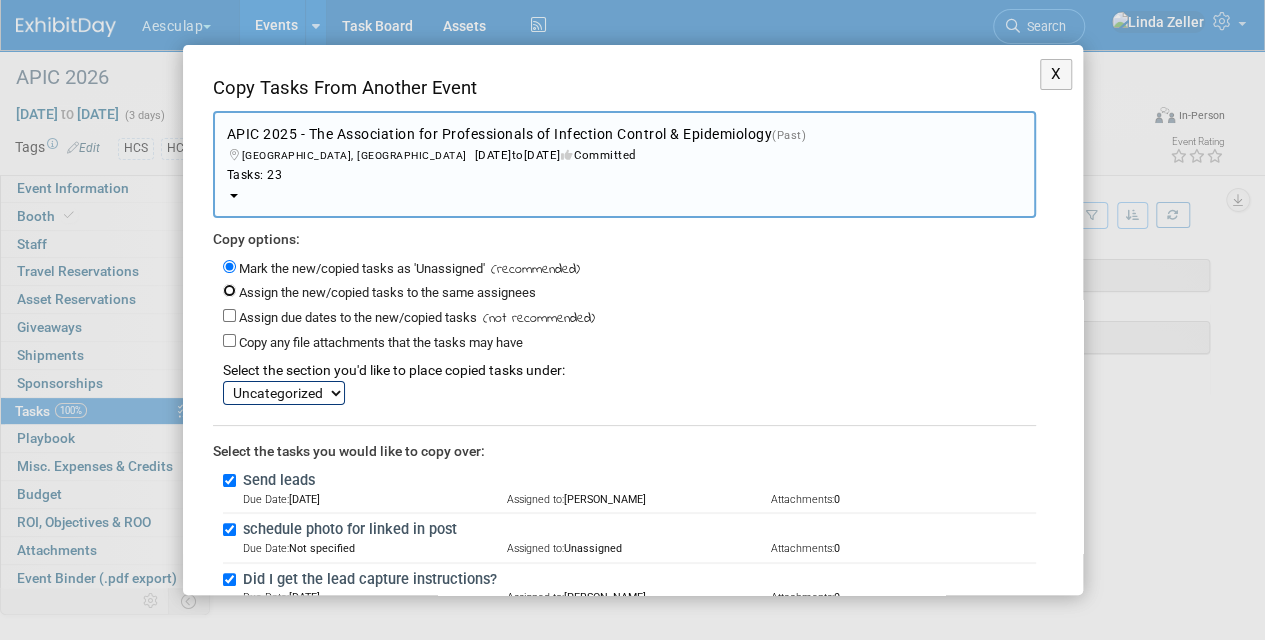 click on "Assign the new/copied tasks to the same assignees" at bounding box center [229, 290] 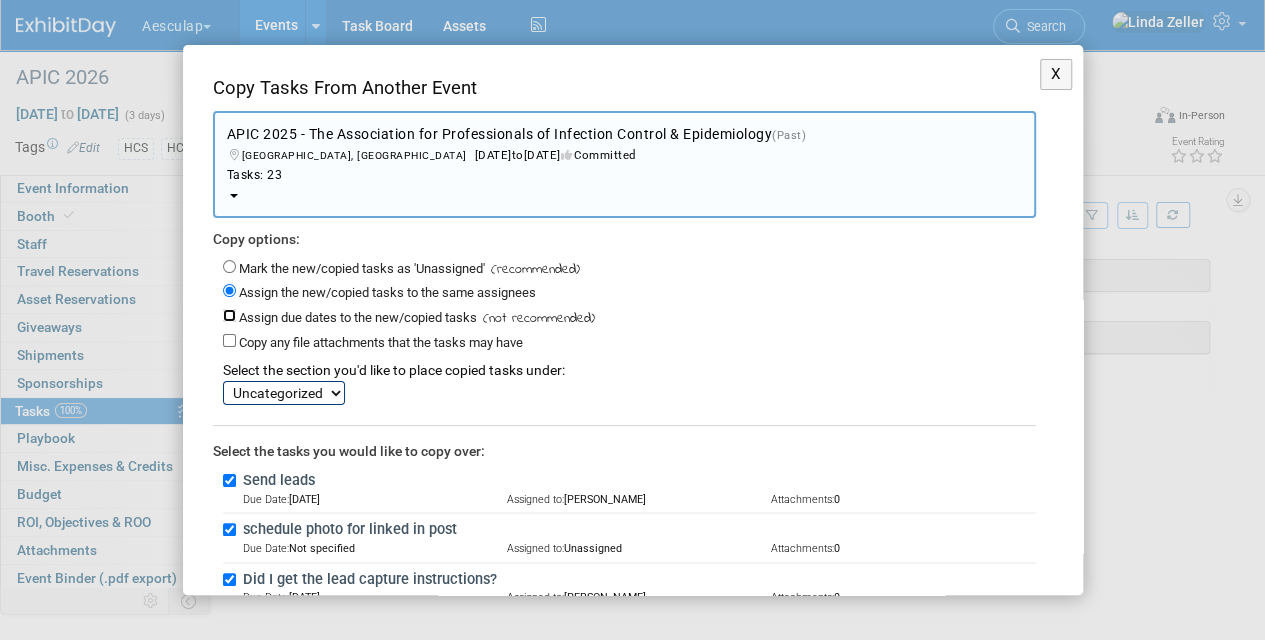click on "Assign due dates to the new/copied tasks" at bounding box center [229, 315] 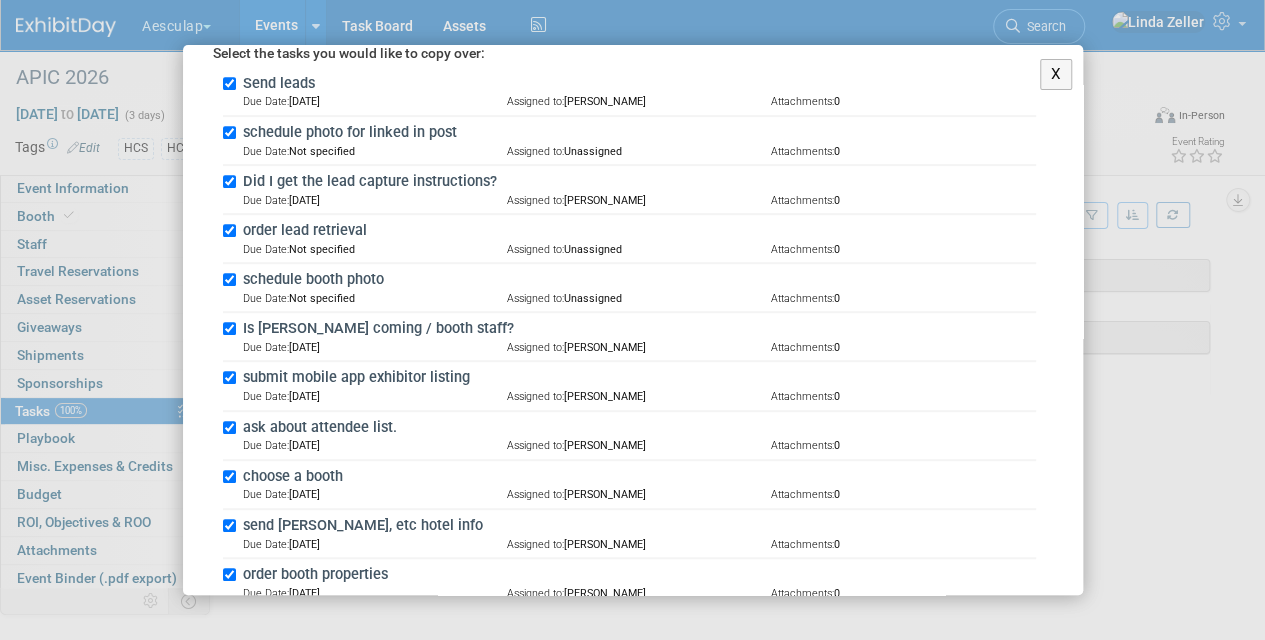 scroll, scrollTop: 500, scrollLeft: 0, axis: vertical 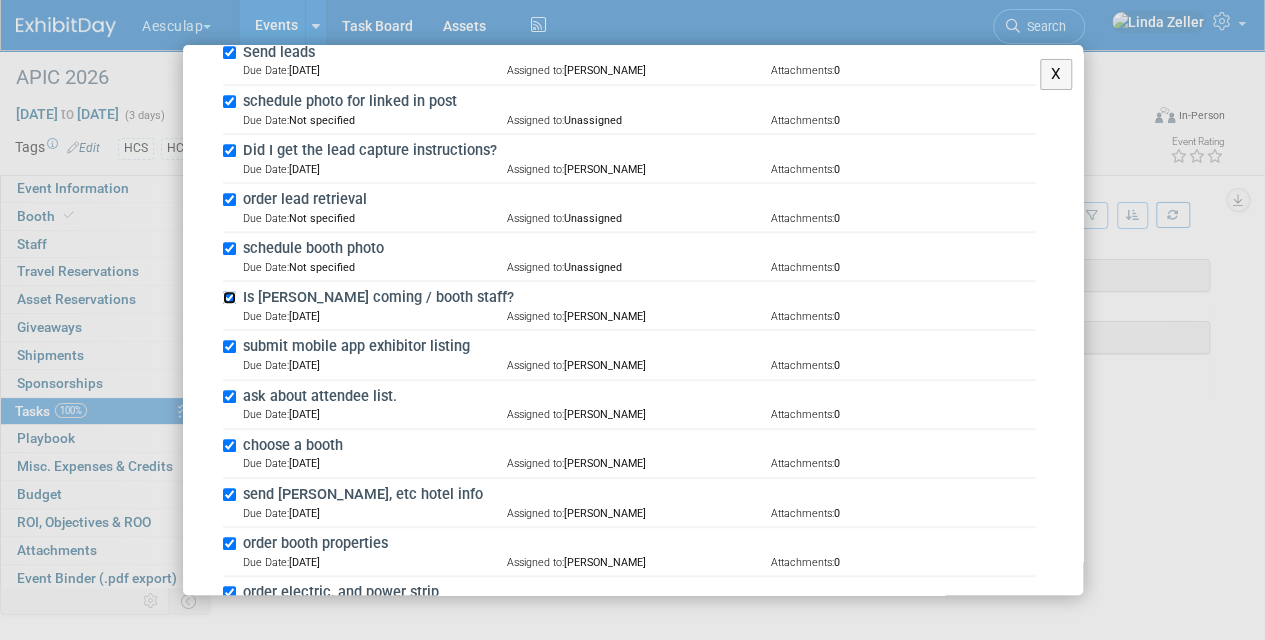 click on "Is Jennifer Haarmann coming / booth staff?" at bounding box center (229, 297) 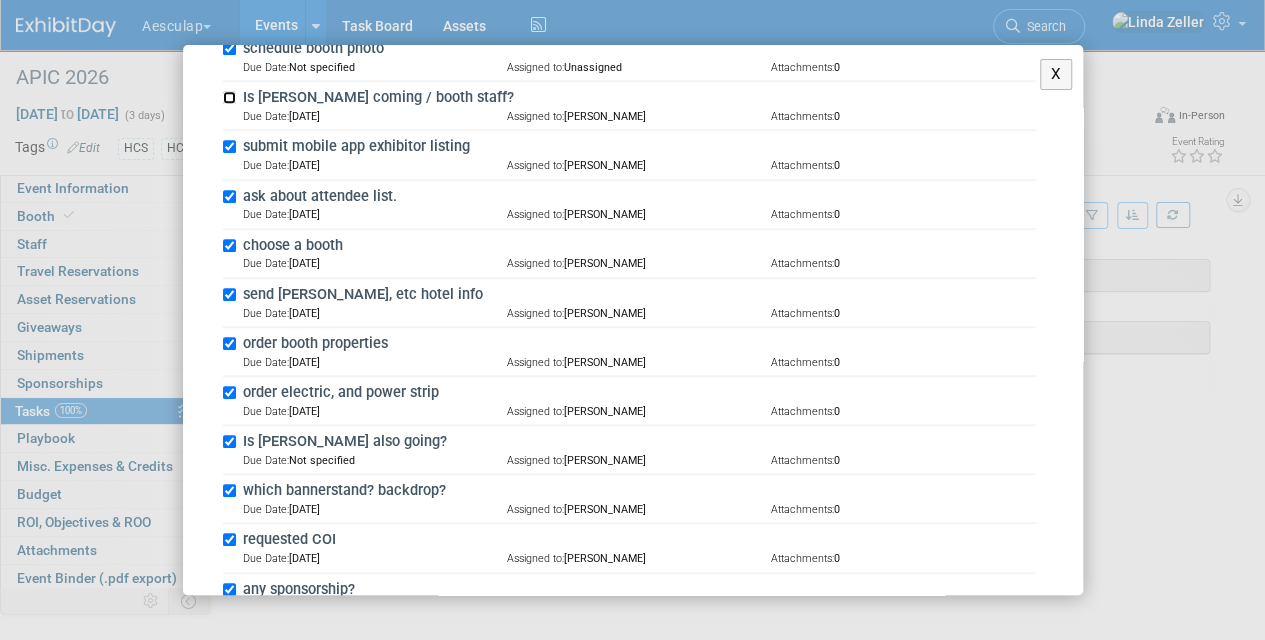 scroll, scrollTop: 800, scrollLeft: 0, axis: vertical 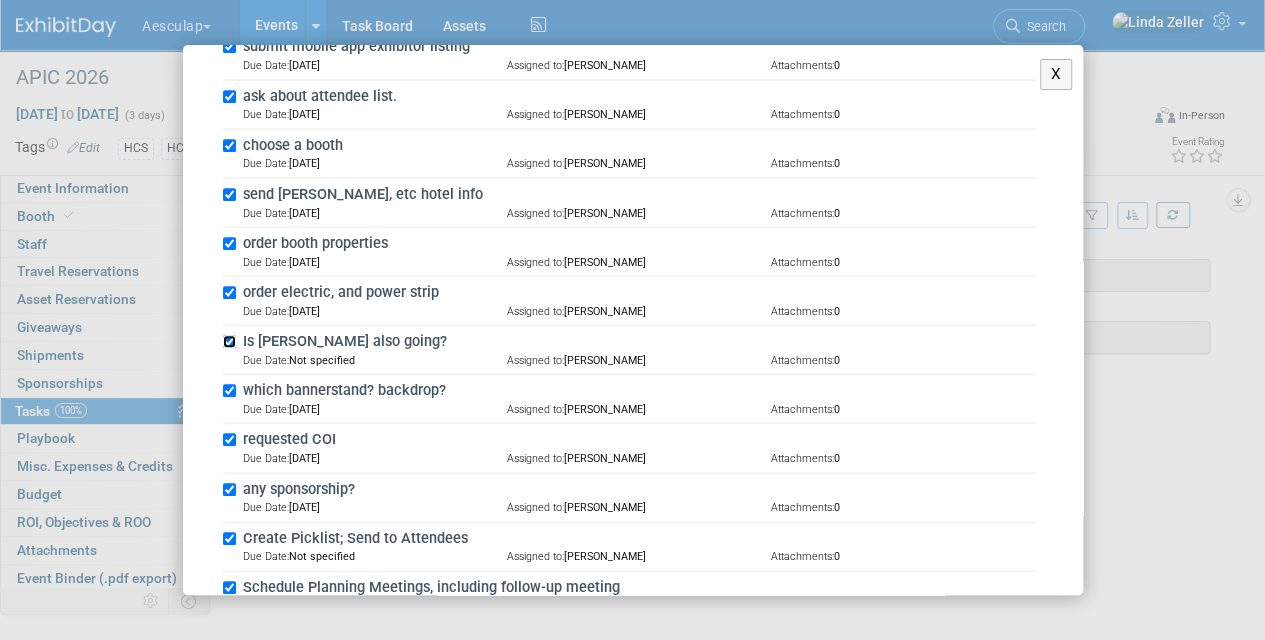 click on "Is Alex also going?" at bounding box center (229, 341) 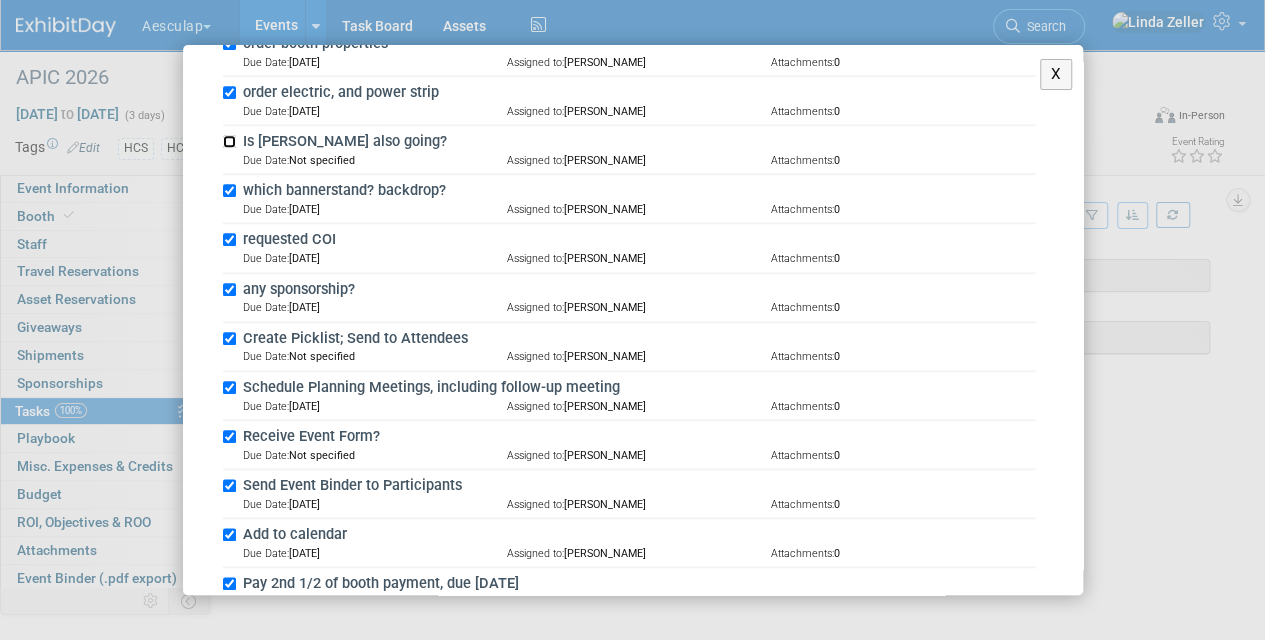 scroll, scrollTop: 1100, scrollLeft: 0, axis: vertical 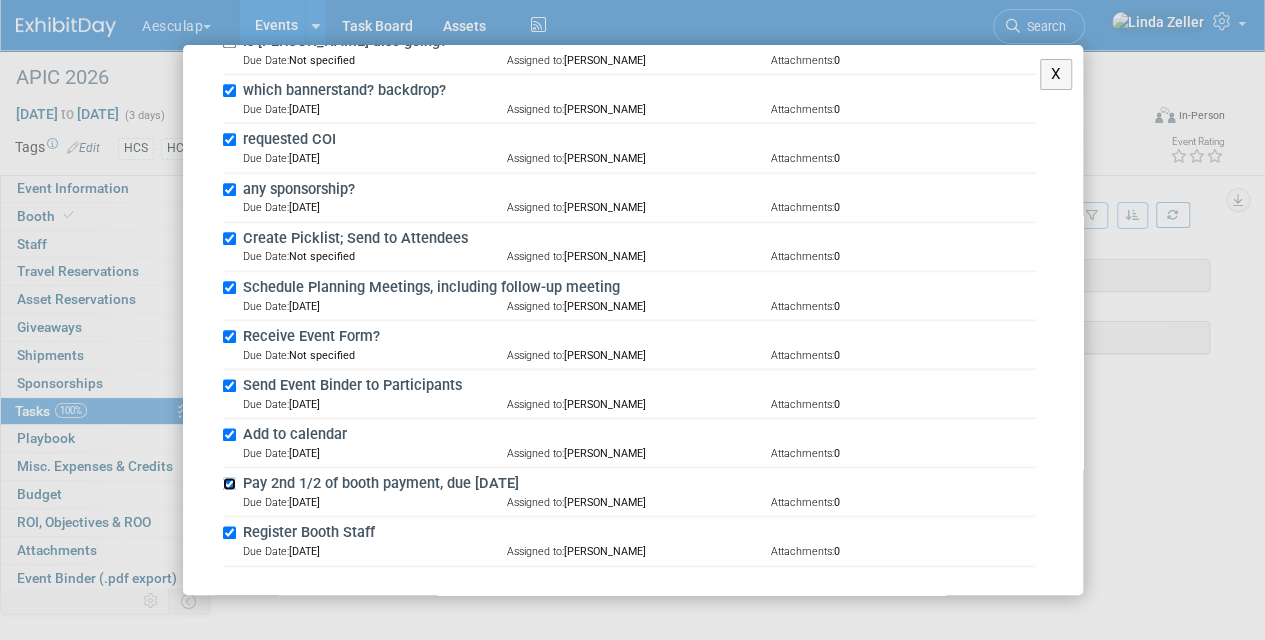 click on "Pay 2nd 1/2 of booth payment, due Mar 3, 2025" at bounding box center (229, 483) 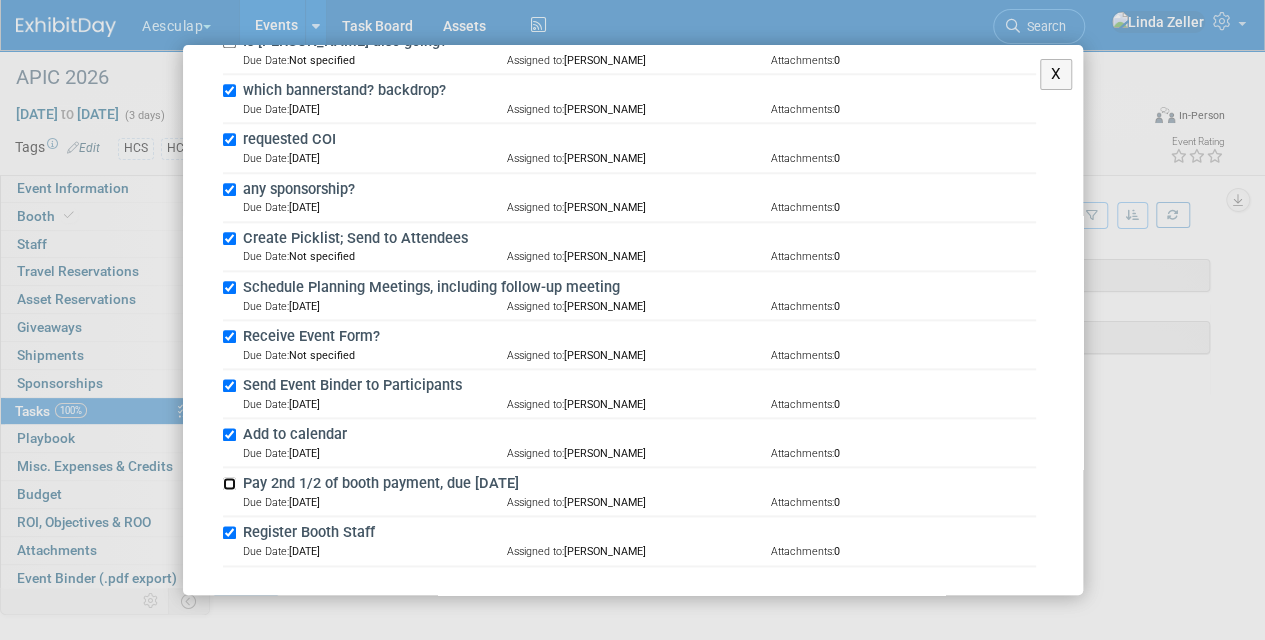 scroll, scrollTop: 1159, scrollLeft: 0, axis: vertical 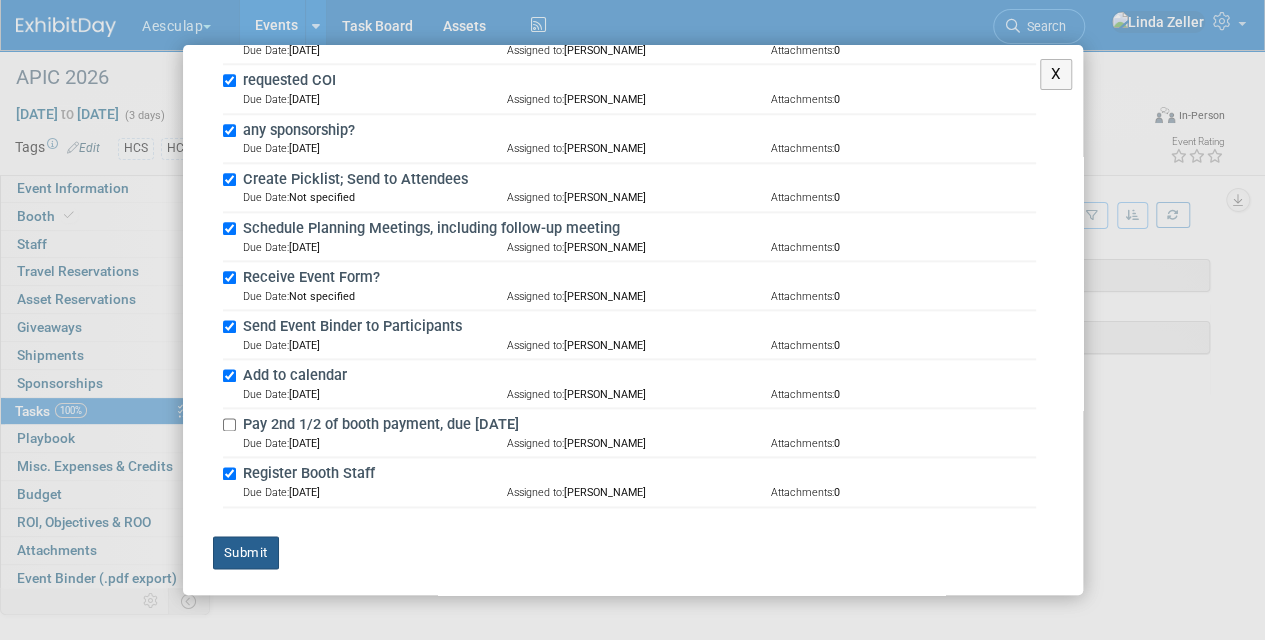 click on "Submit" at bounding box center [246, 553] 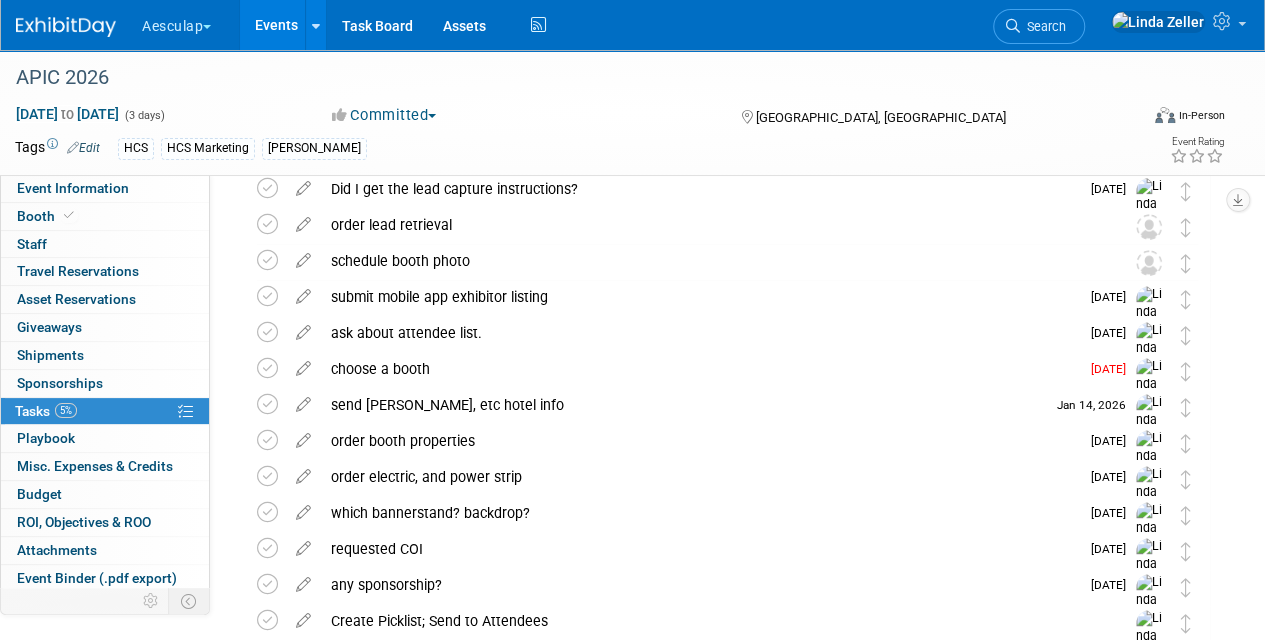 scroll, scrollTop: 300, scrollLeft: 0, axis: vertical 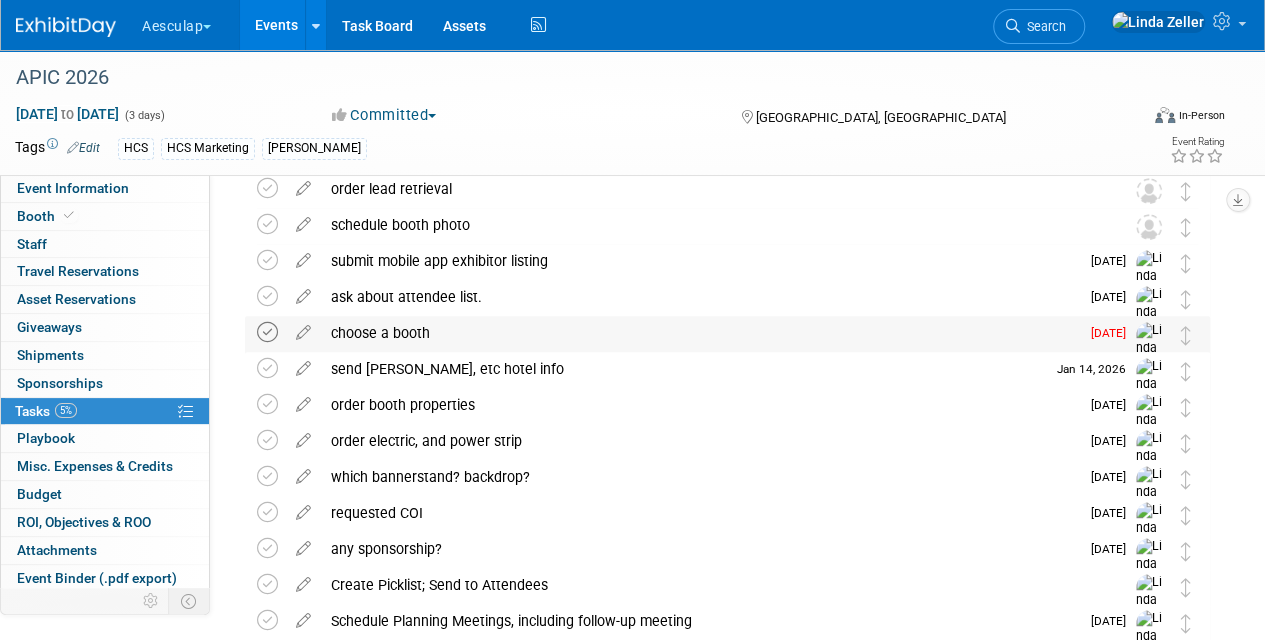 click at bounding box center (267, 332) 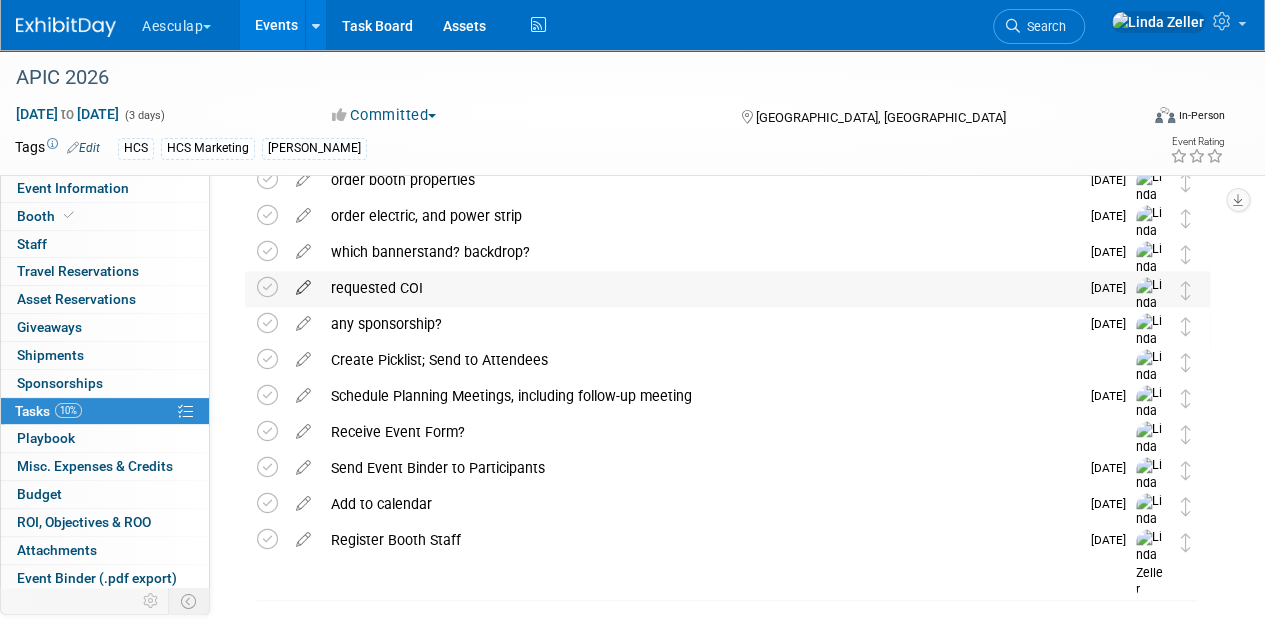 scroll, scrollTop: 500, scrollLeft: 0, axis: vertical 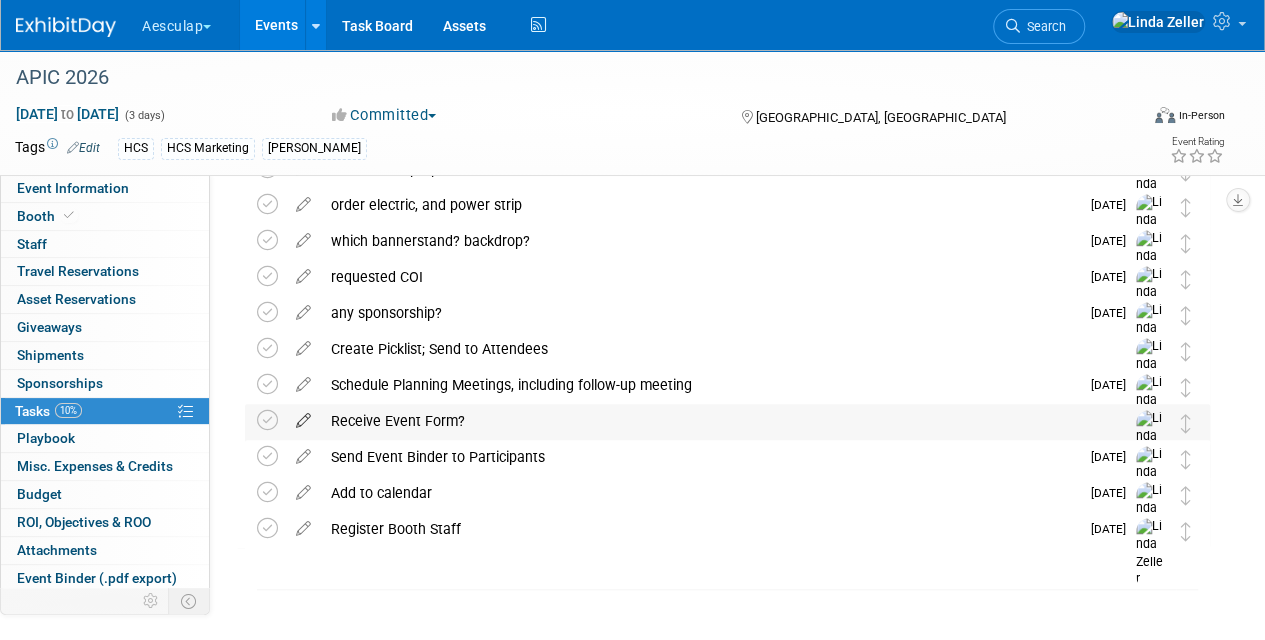 click at bounding box center (303, 416) 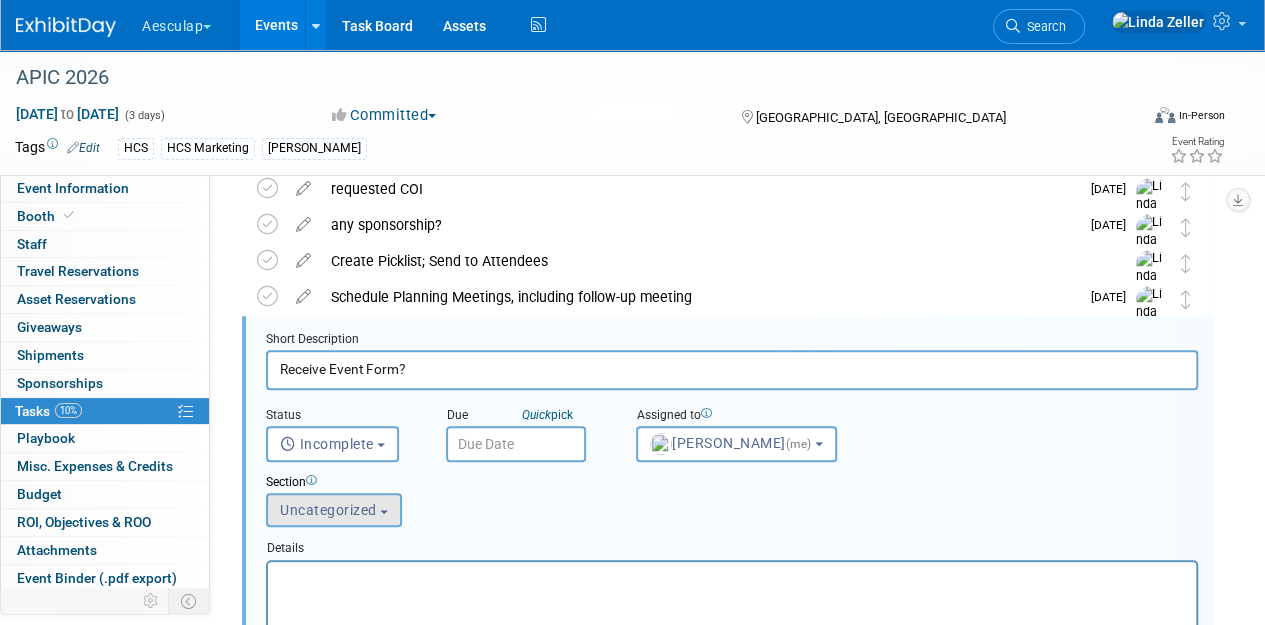 scroll, scrollTop: 610, scrollLeft: 0, axis: vertical 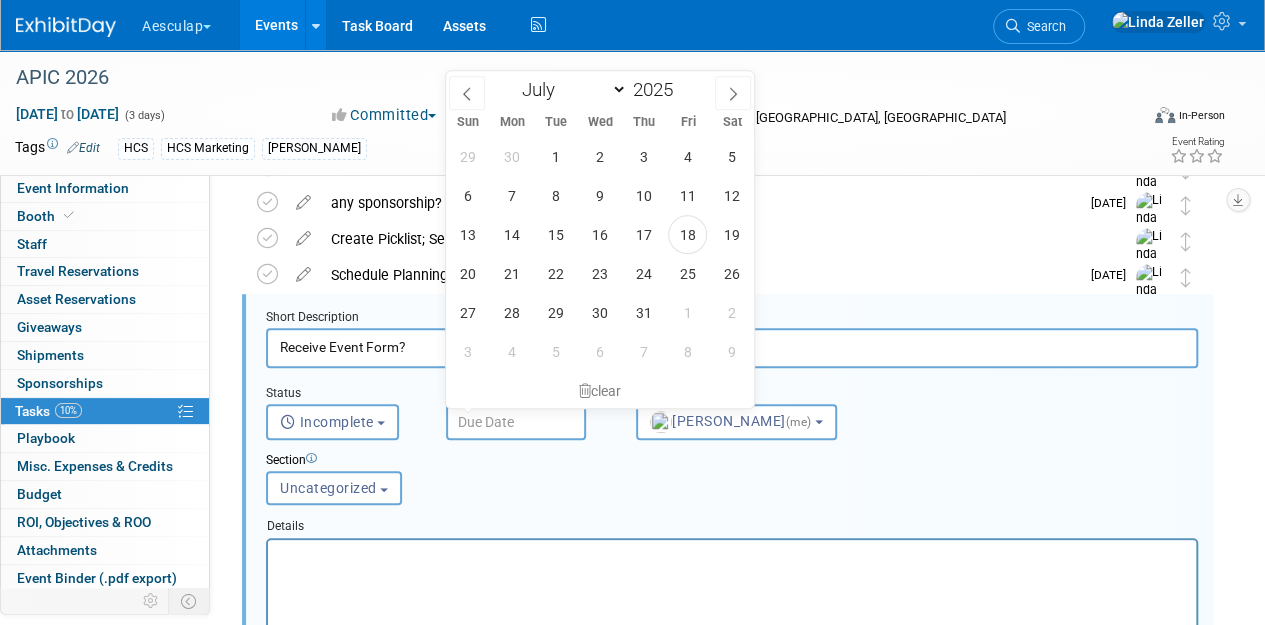 click at bounding box center [516, 422] 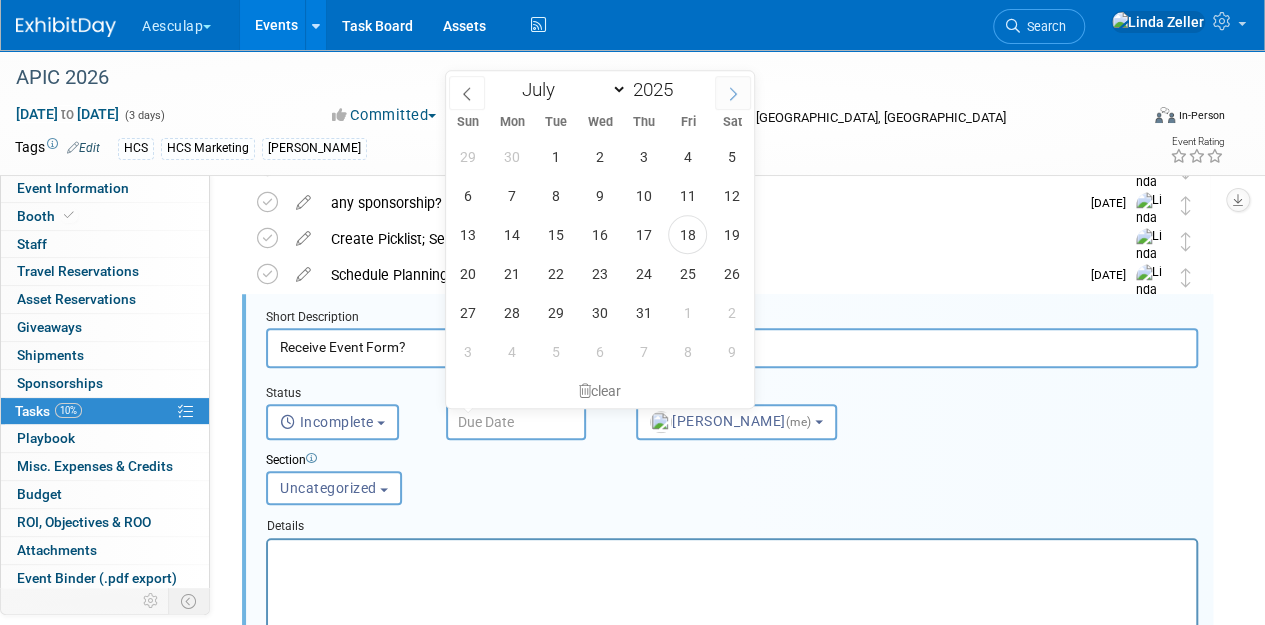 click 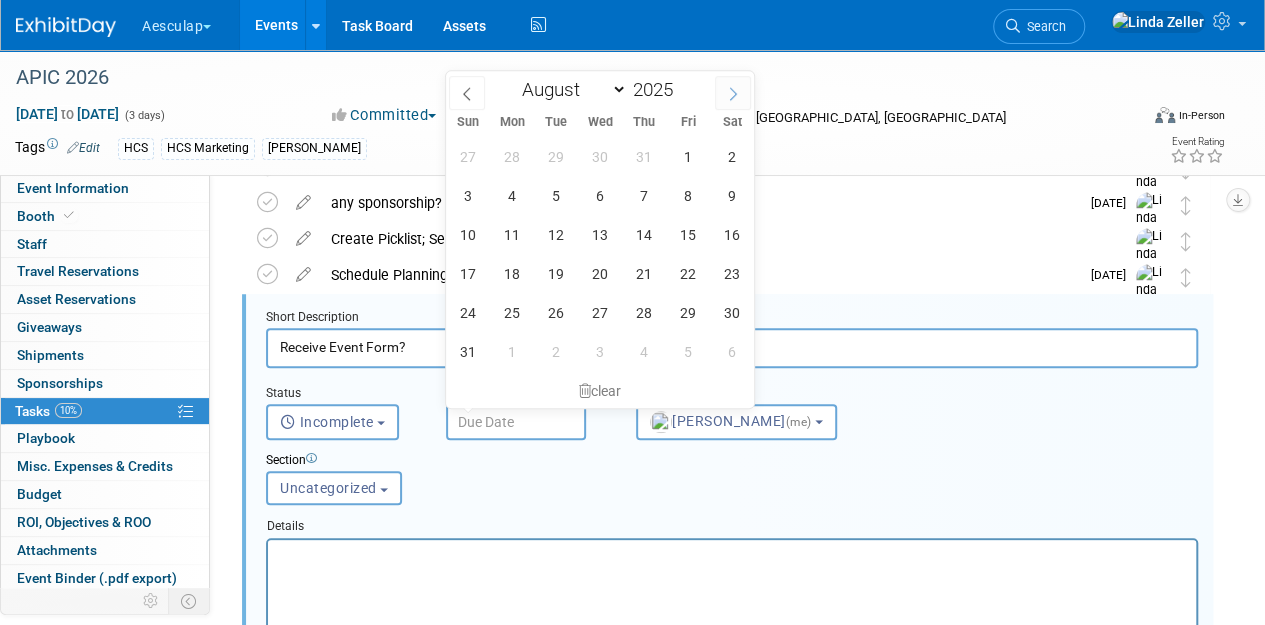 click 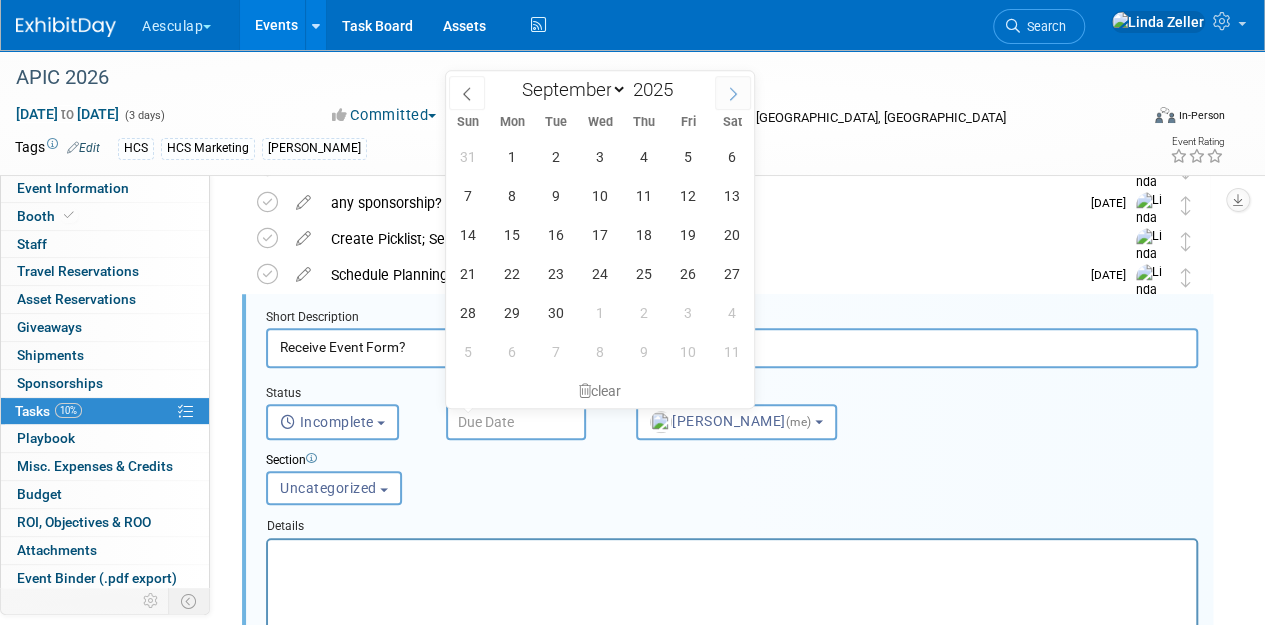 click 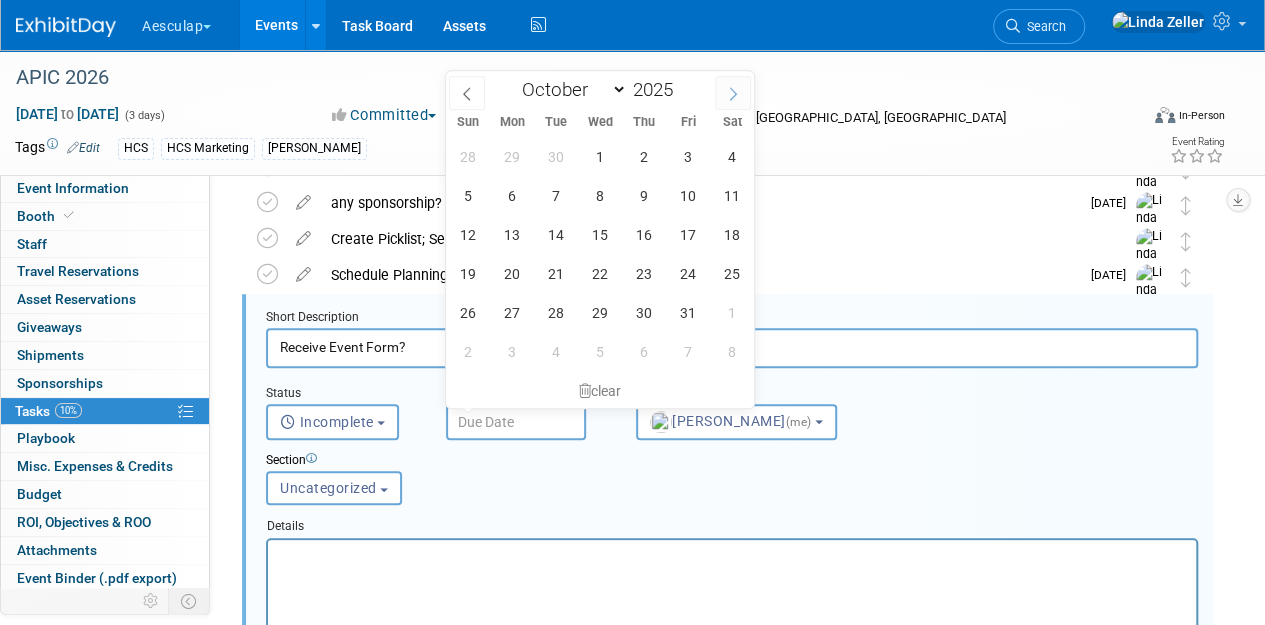 click 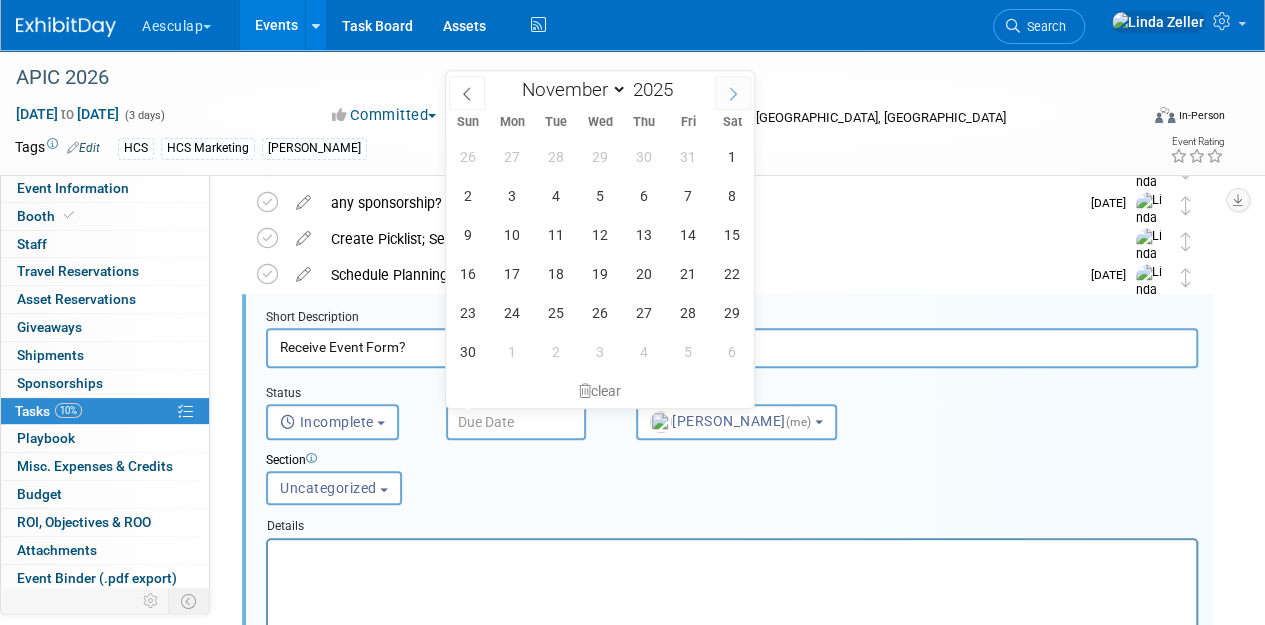 click 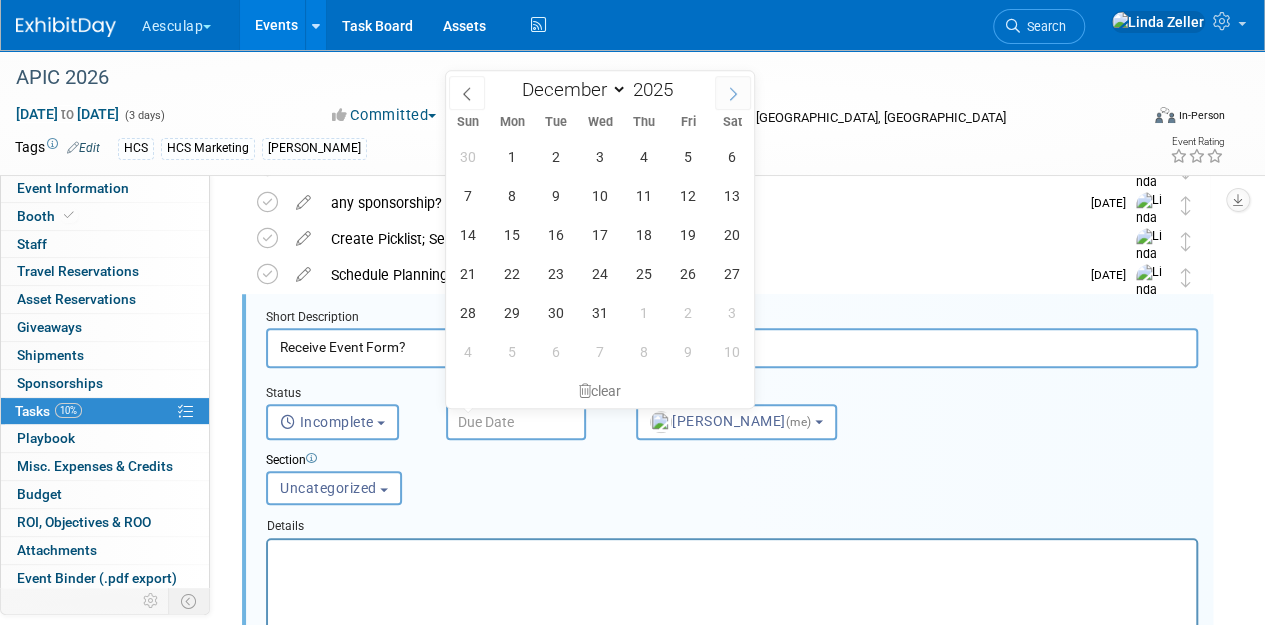 click 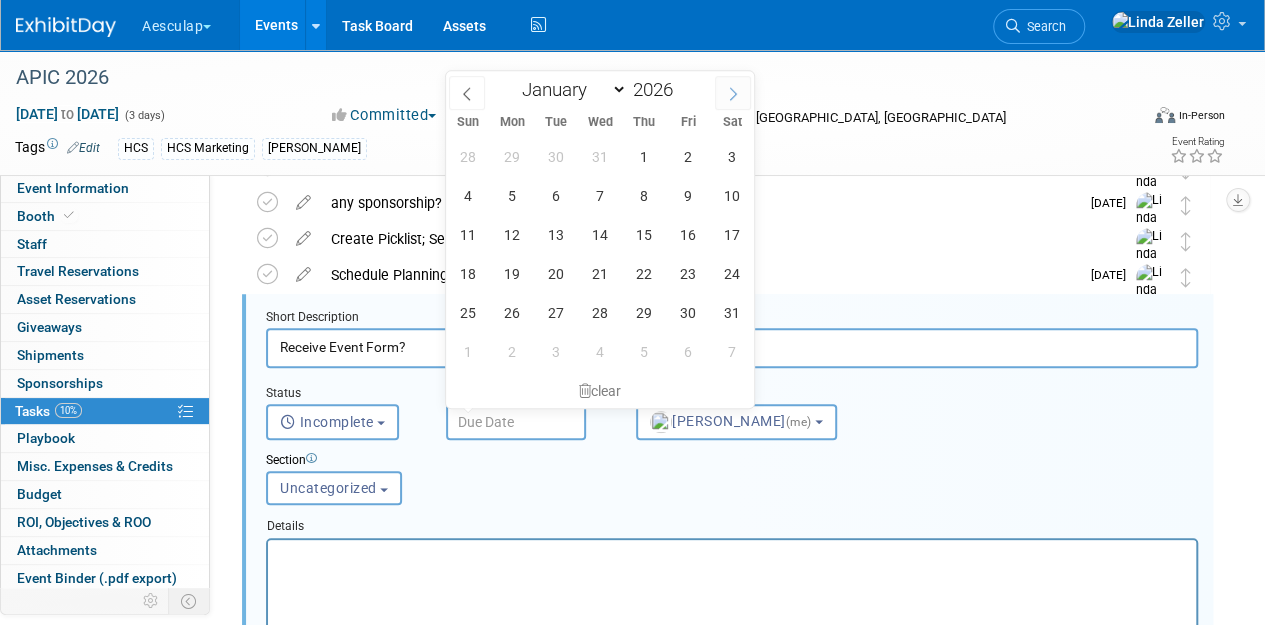 click 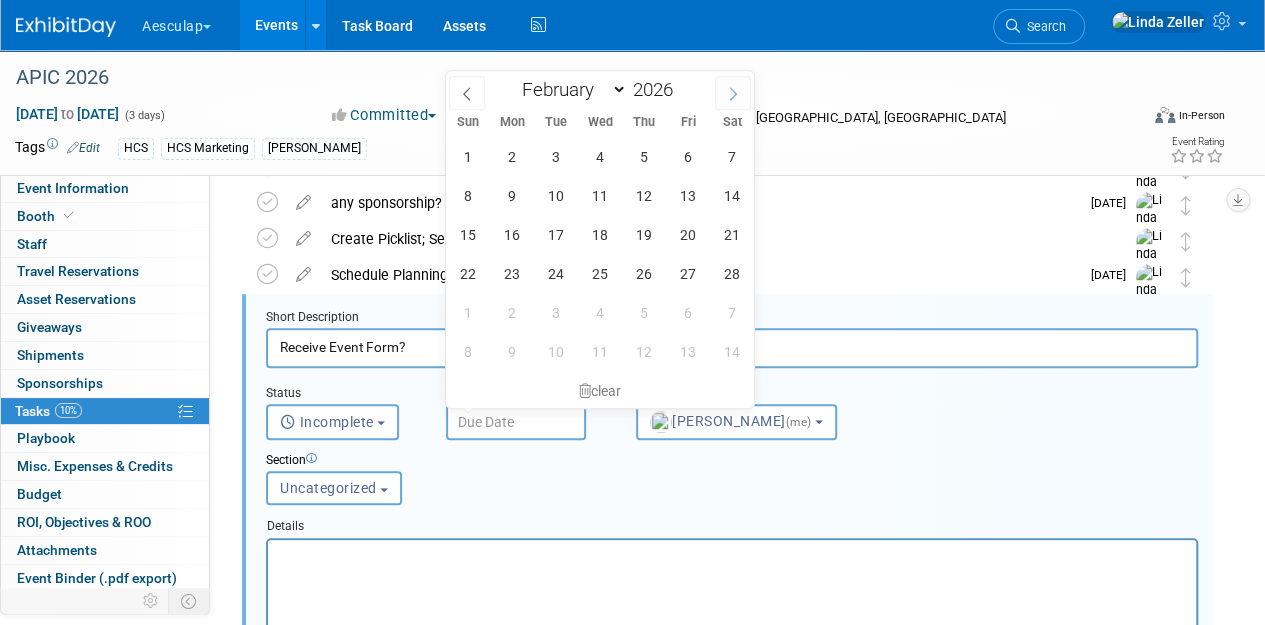click 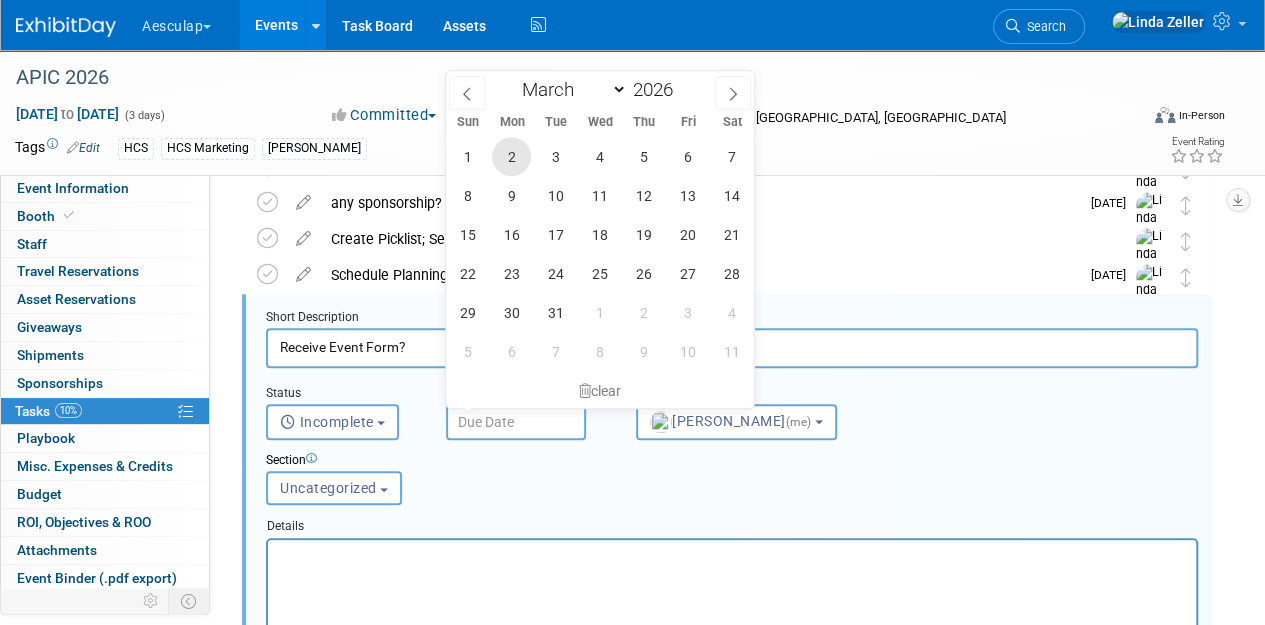 click on "2" at bounding box center [511, 156] 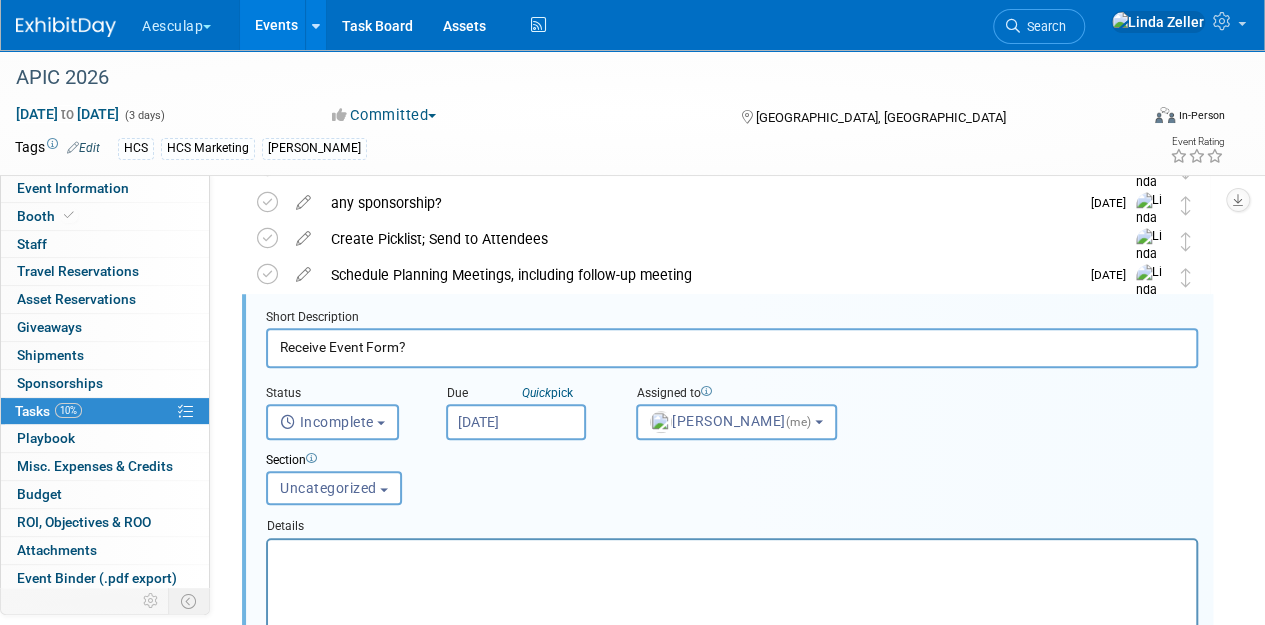 click at bounding box center (732, 556) 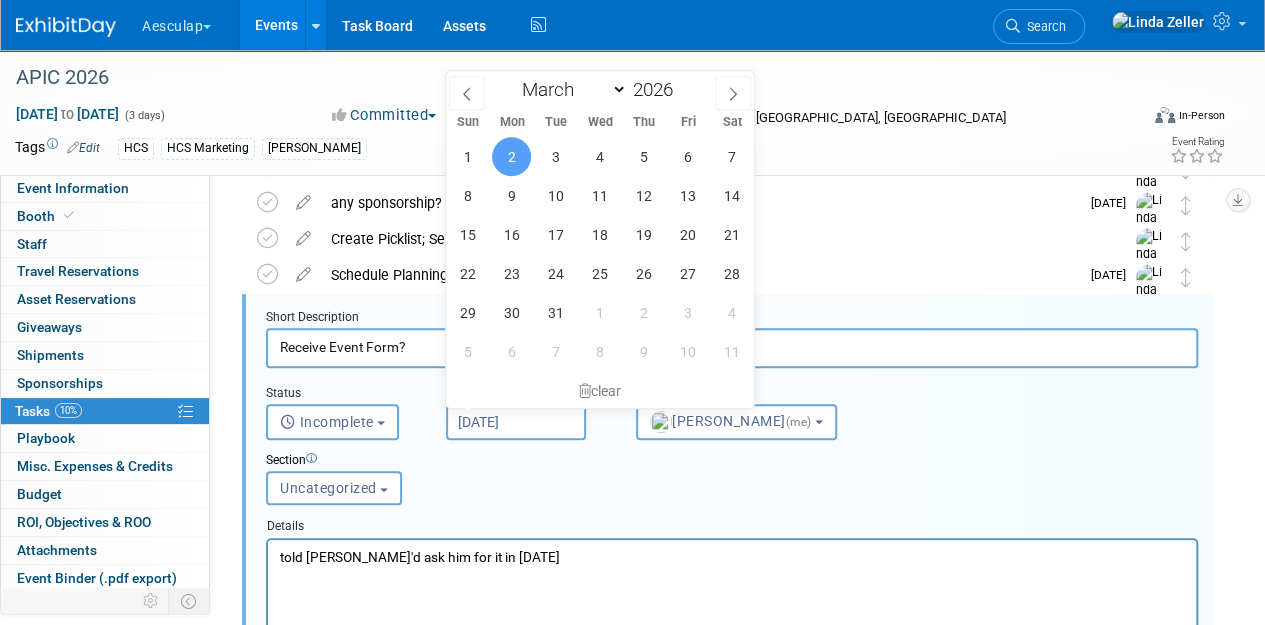 click on "Mar 2, 2026" at bounding box center (516, 422) 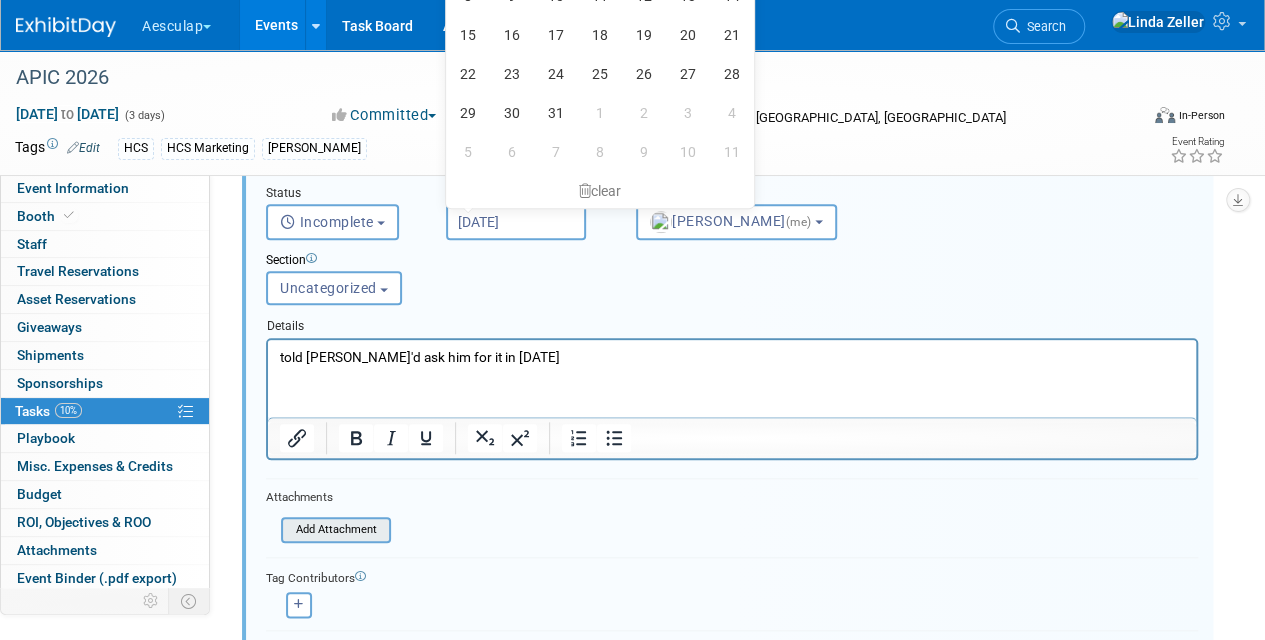scroll, scrollTop: 910, scrollLeft: 0, axis: vertical 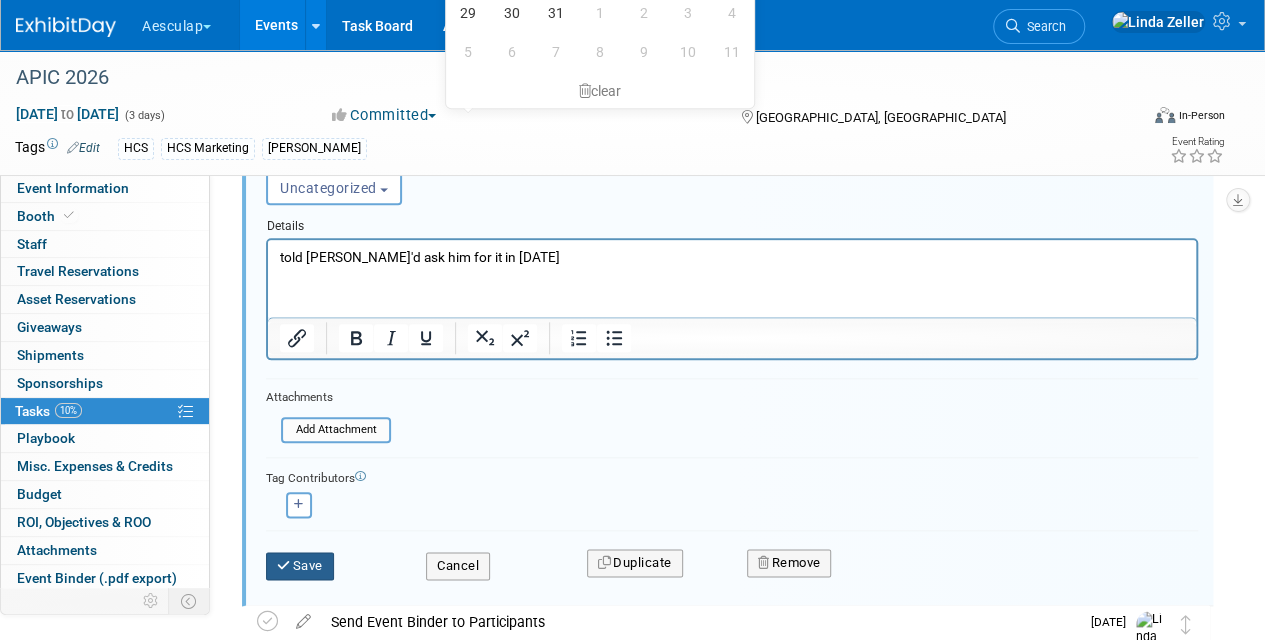 click at bounding box center (285, 565) 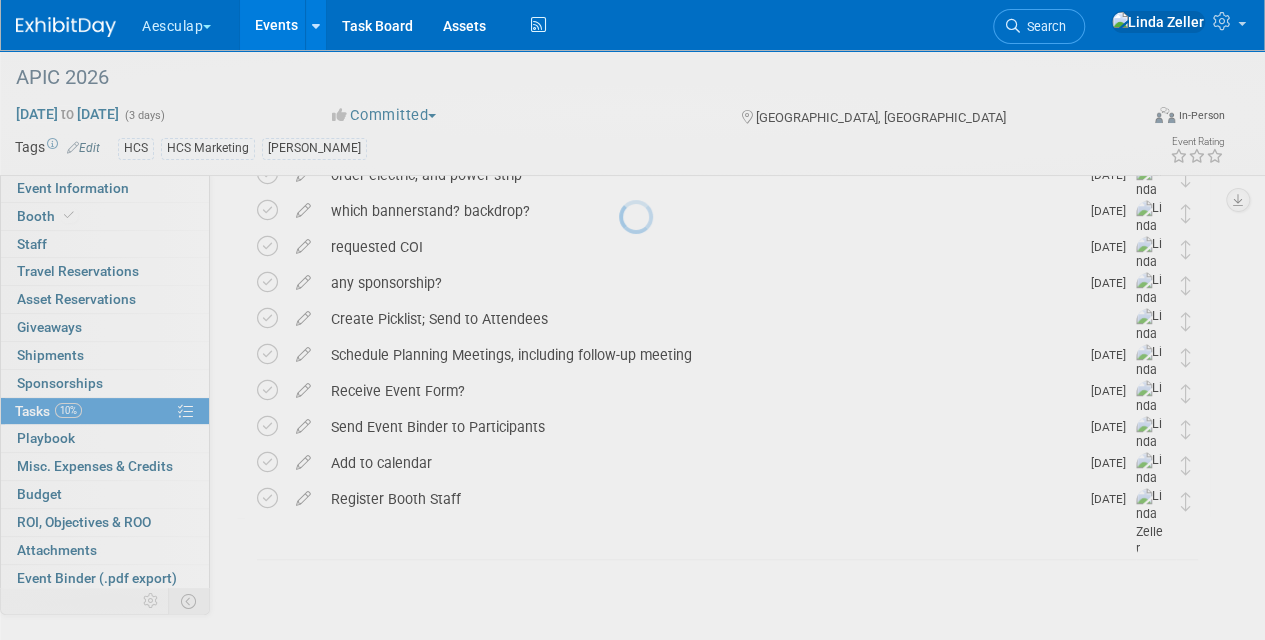 scroll, scrollTop: 528, scrollLeft: 0, axis: vertical 